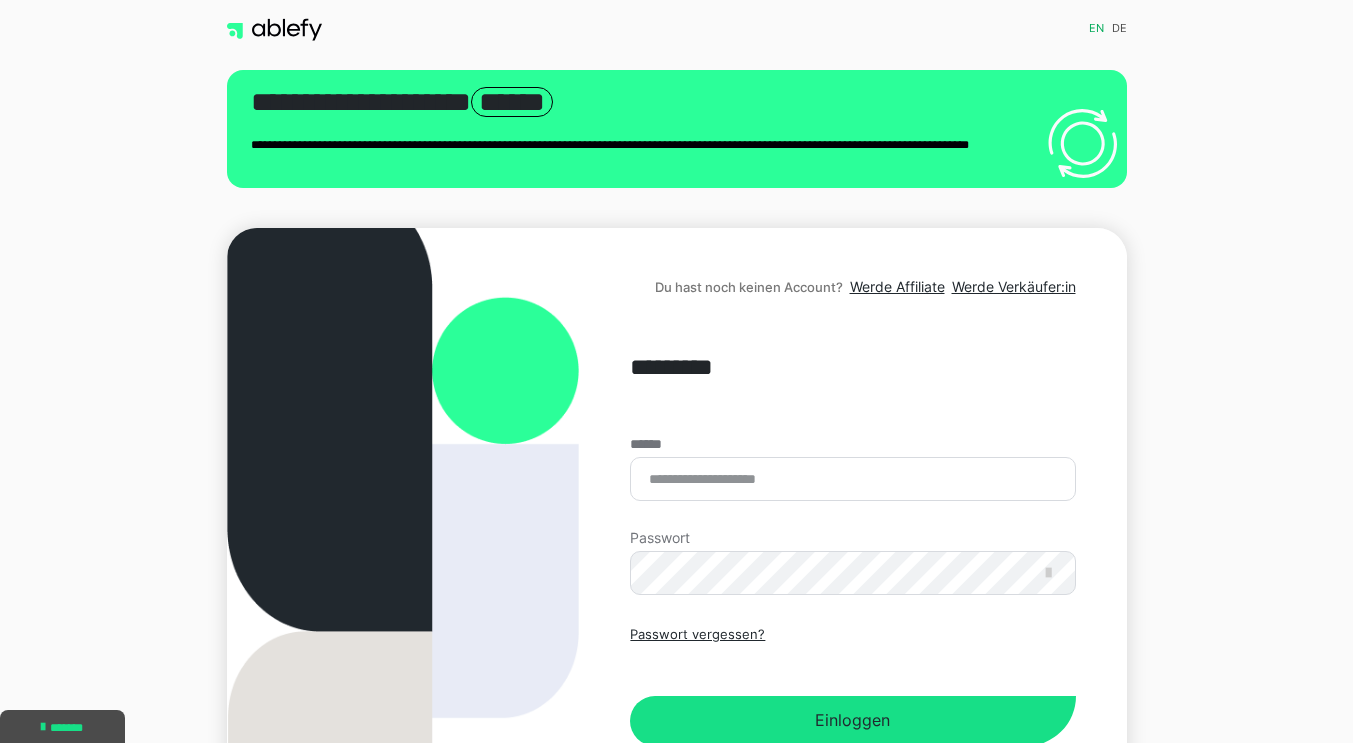scroll, scrollTop: 0, scrollLeft: 0, axis: both 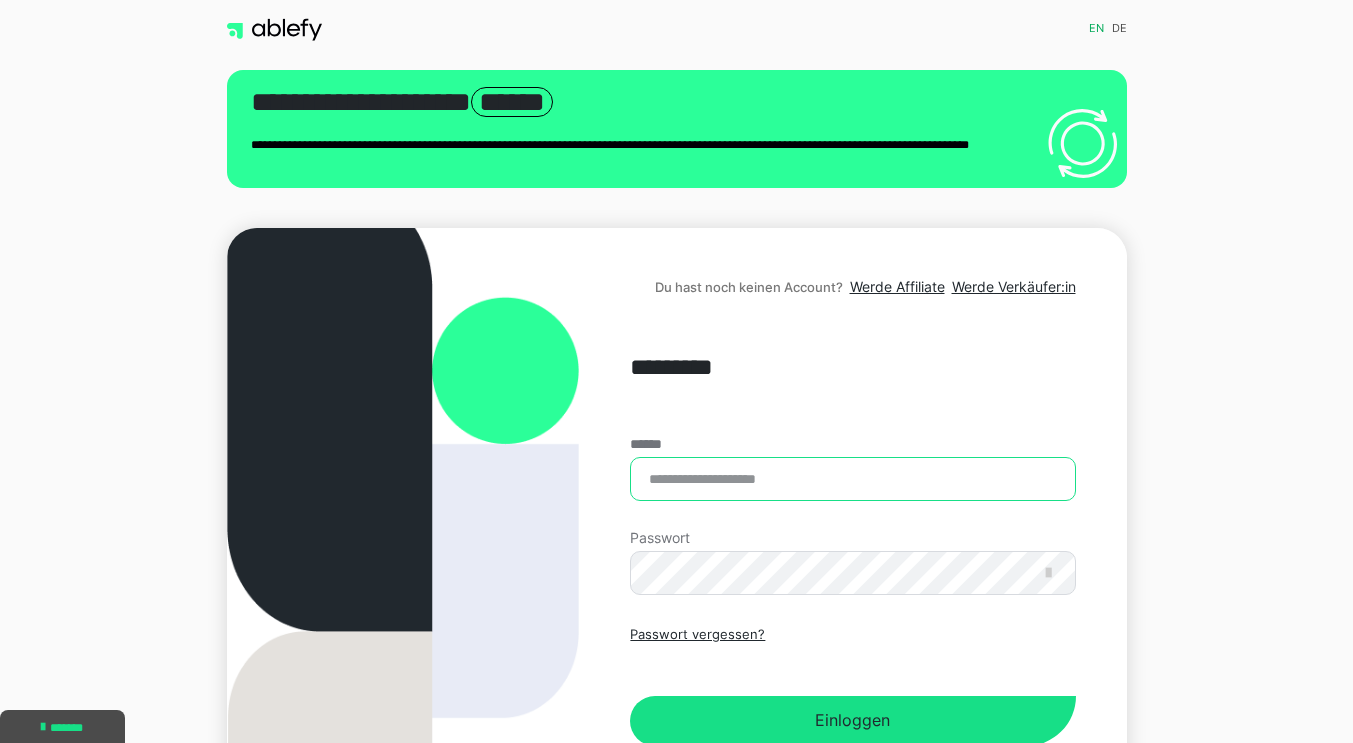 click on "******" at bounding box center (852, 479) 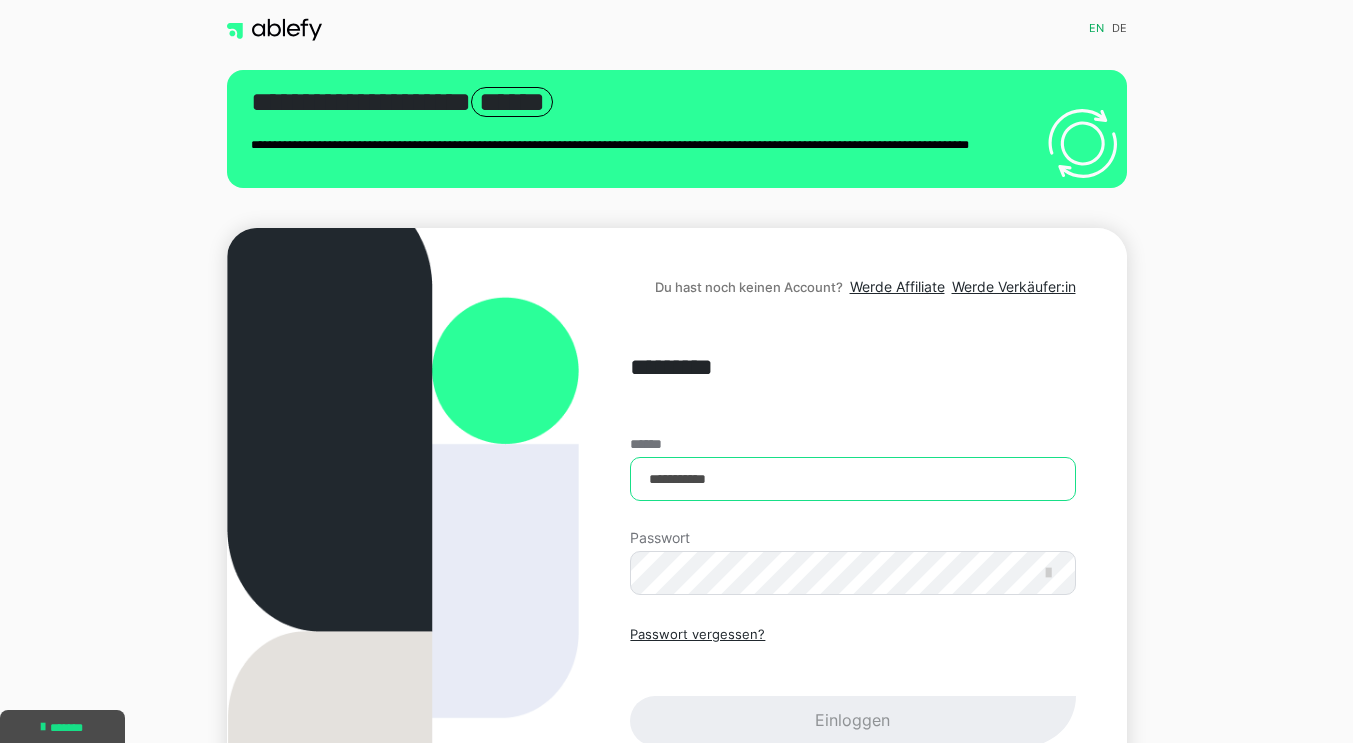 type on "**********" 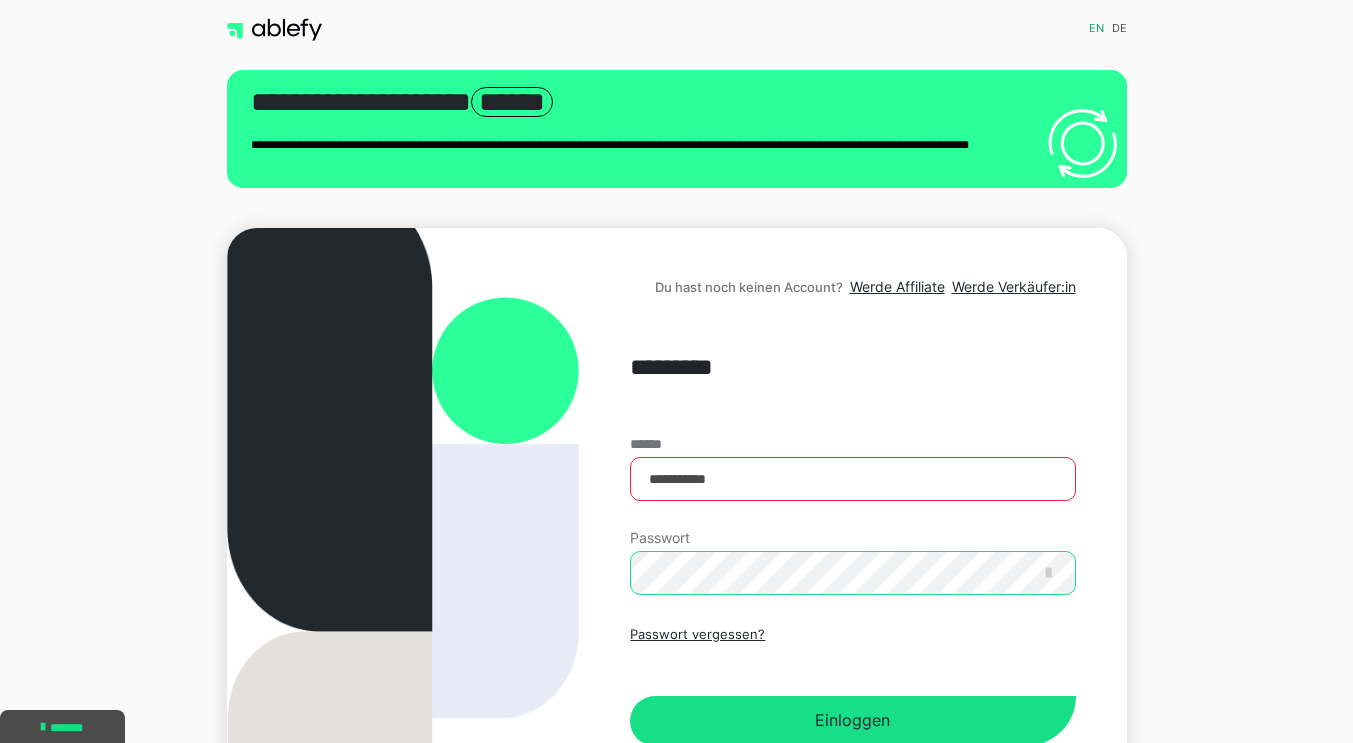 click on "Einloggen" at bounding box center (852, 721) 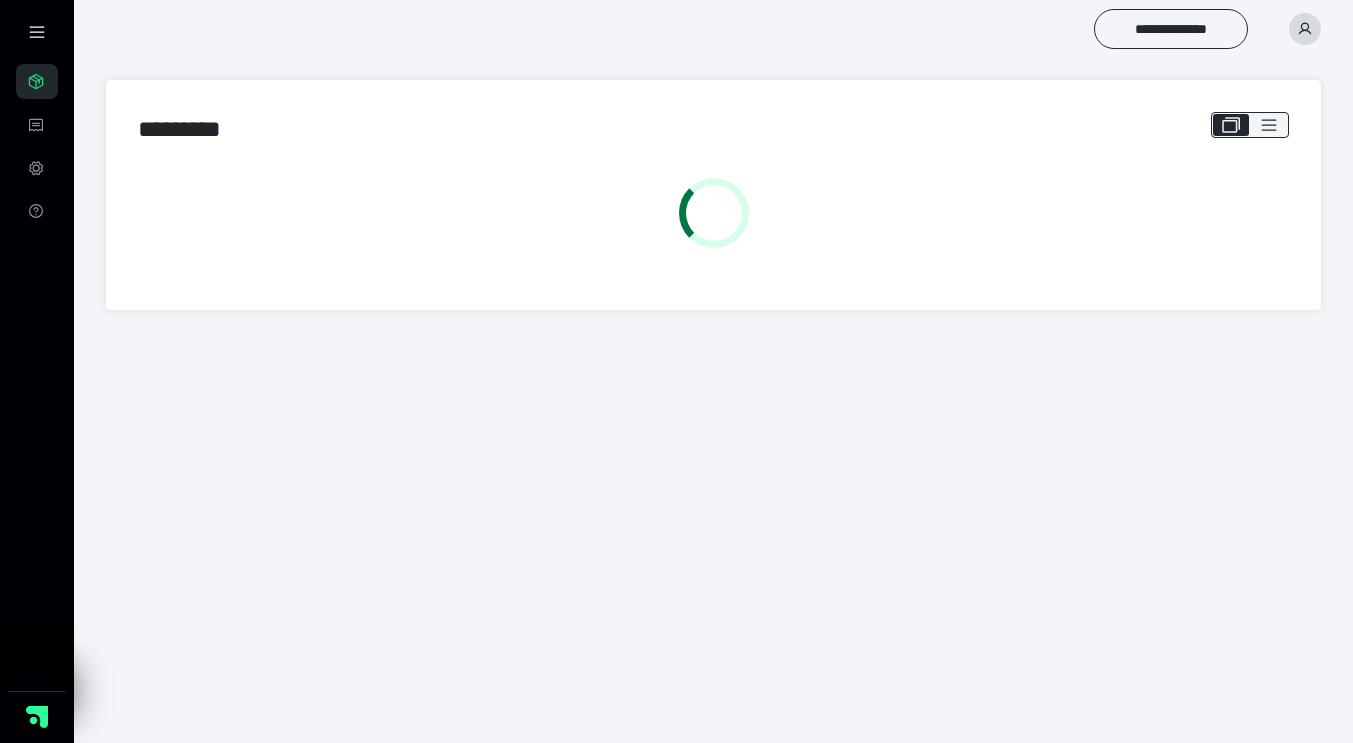 scroll, scrollTop: 0, scrollLeft: 0, axis: both 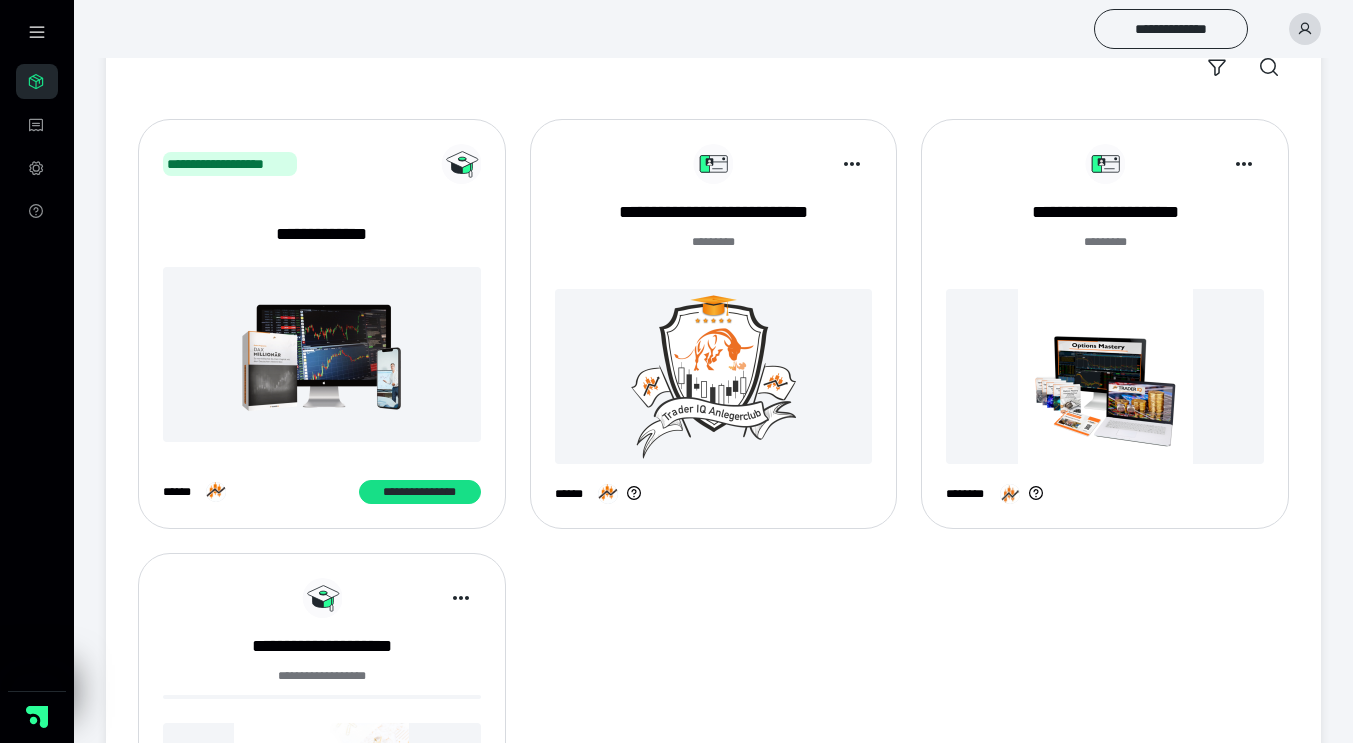 click at bounding box center [1105, 376] 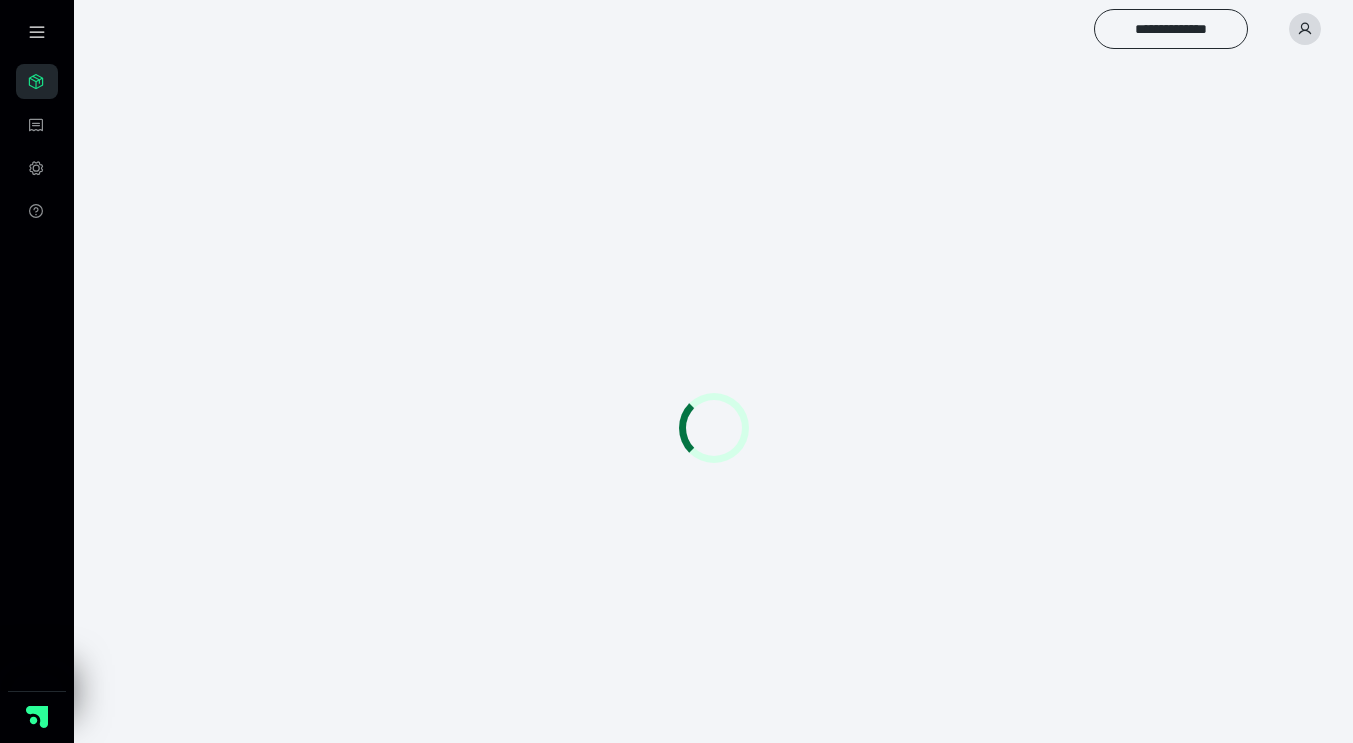 scroll, scrollTop: 0, scrollLeft: 0, axis: both 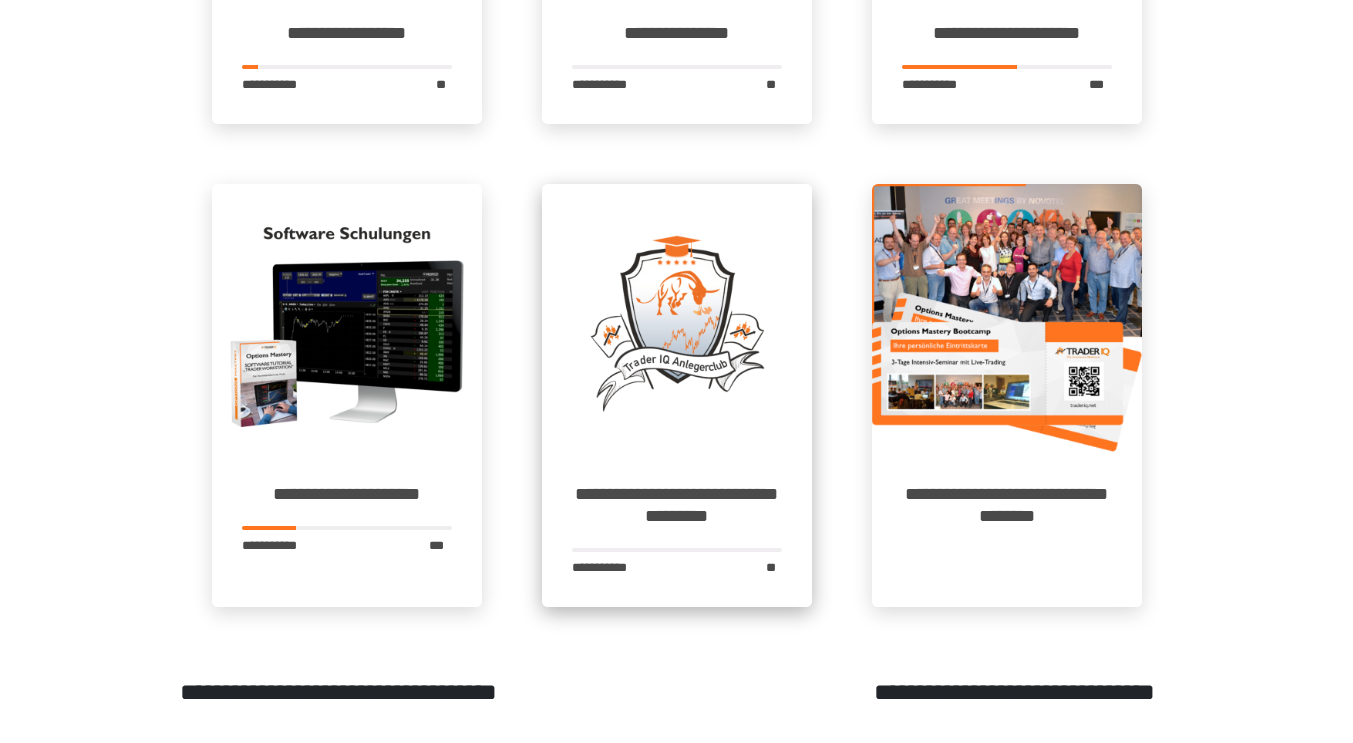 click on "**********" at bounding box center [677, 530] 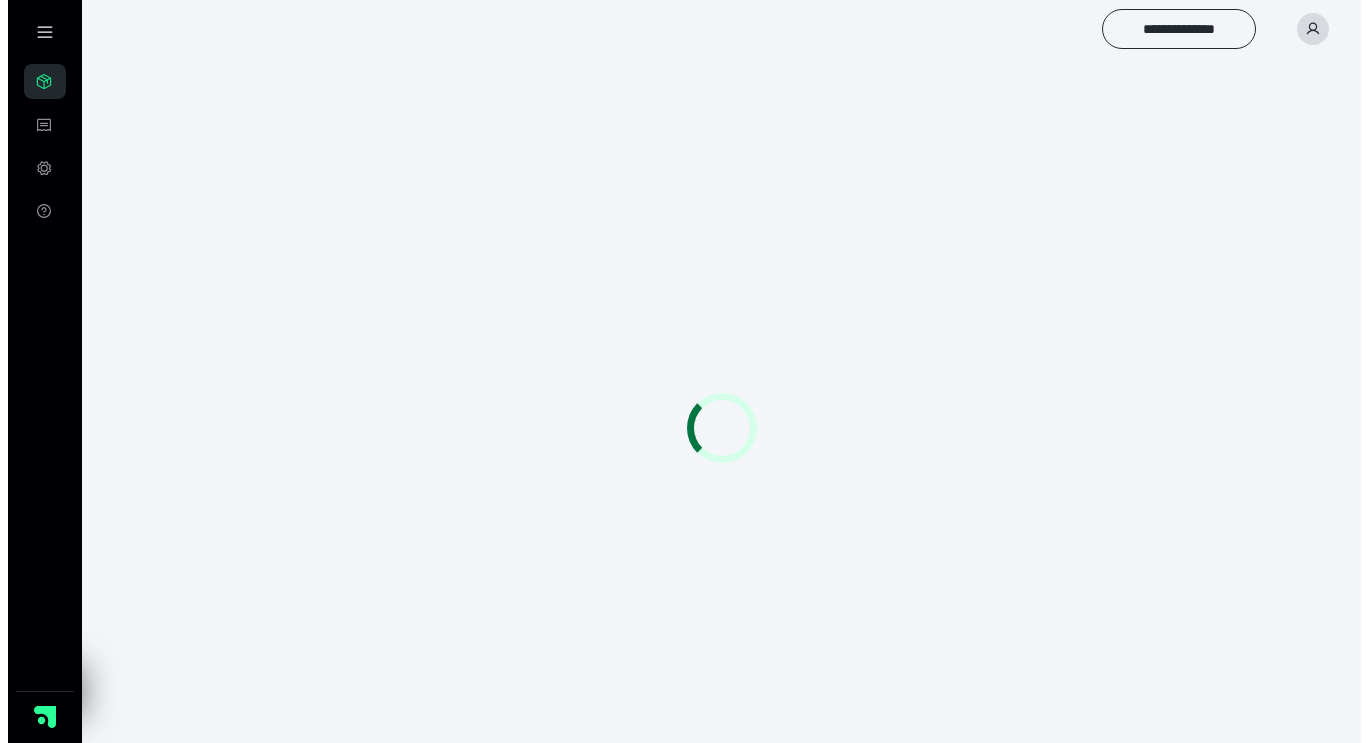 scroll, scrollTop: 0, scrollLeft: 0, axis: both 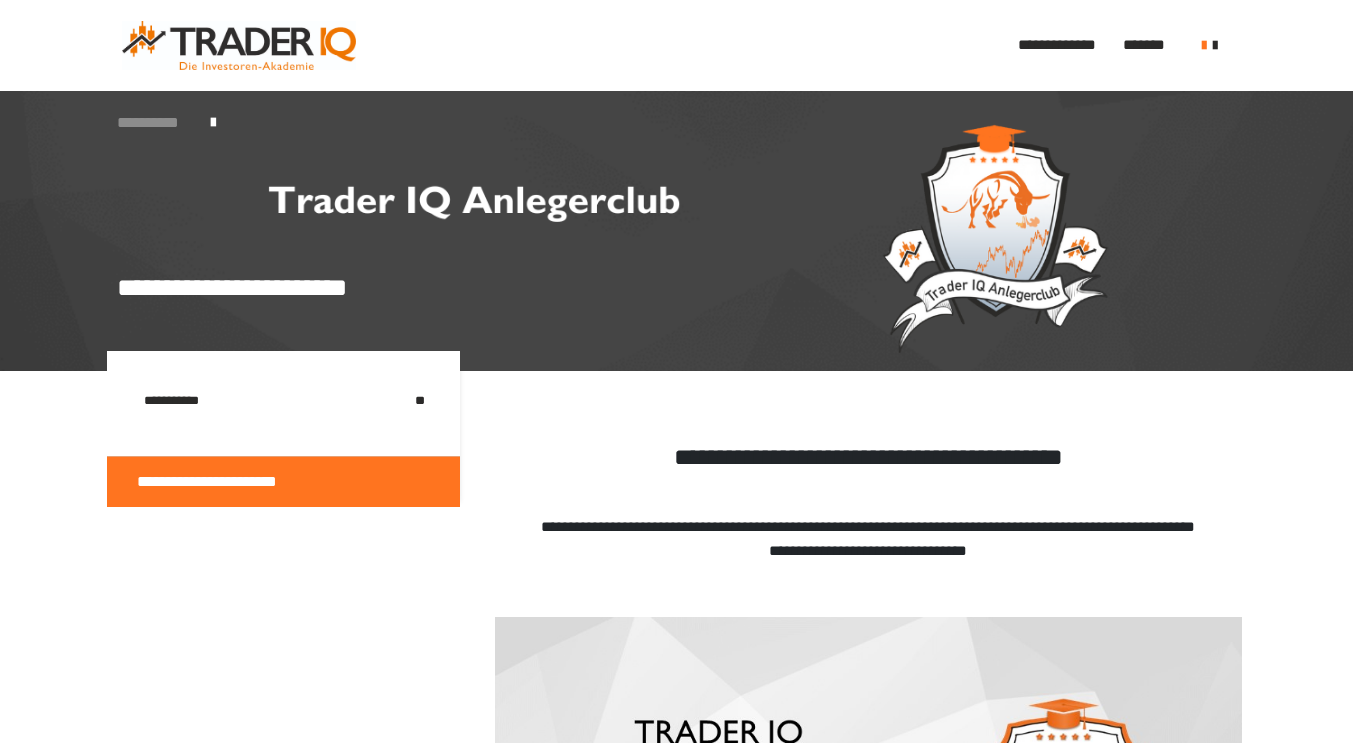 click on "**********" at bounding box center (154, 123) 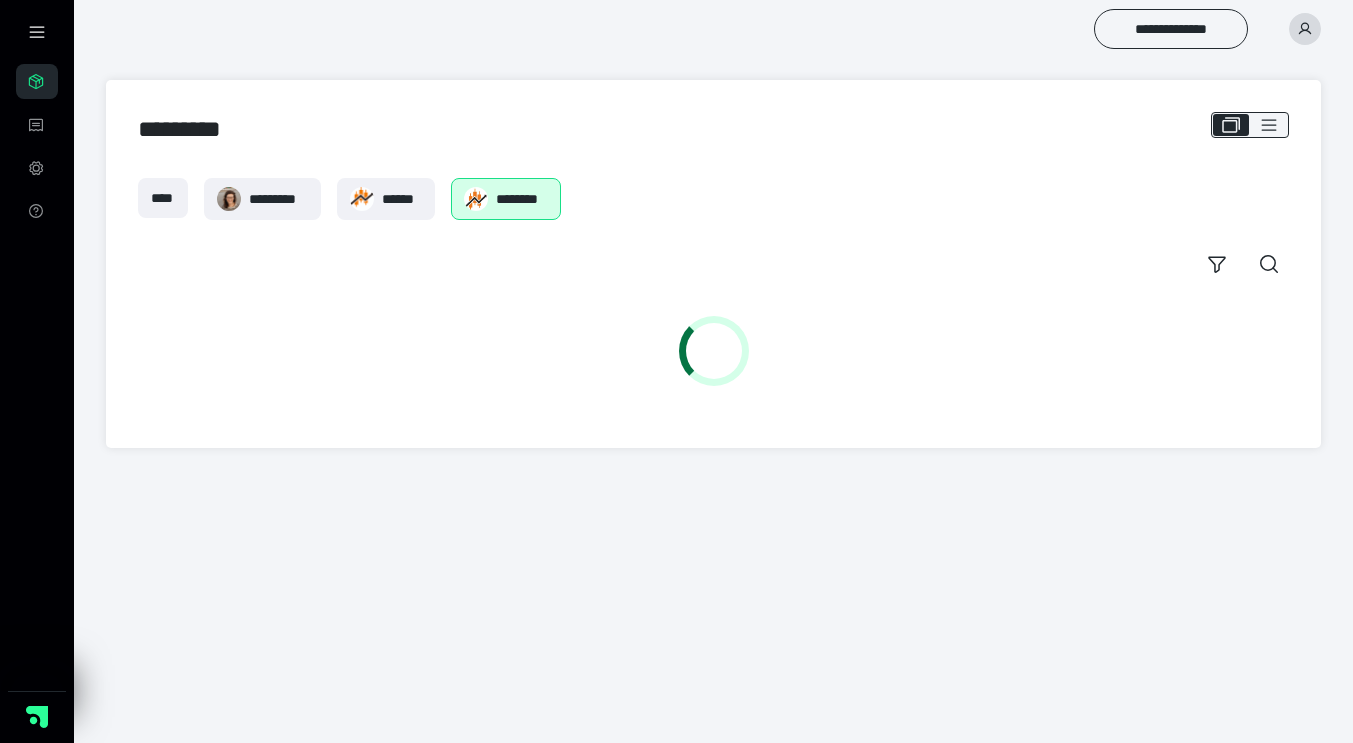 scroll, scrollTop: 0, scrollLeft: 0, axis: both 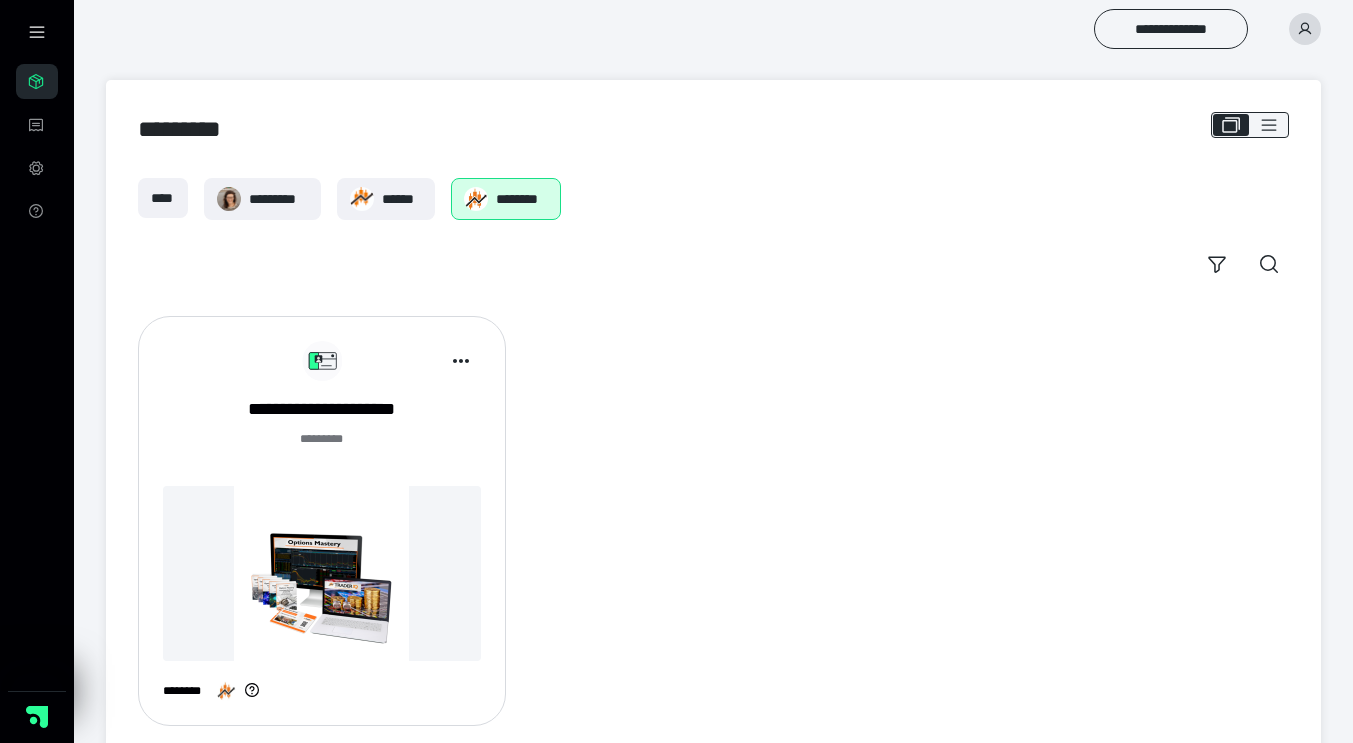 click at bounding box center [322, 573] 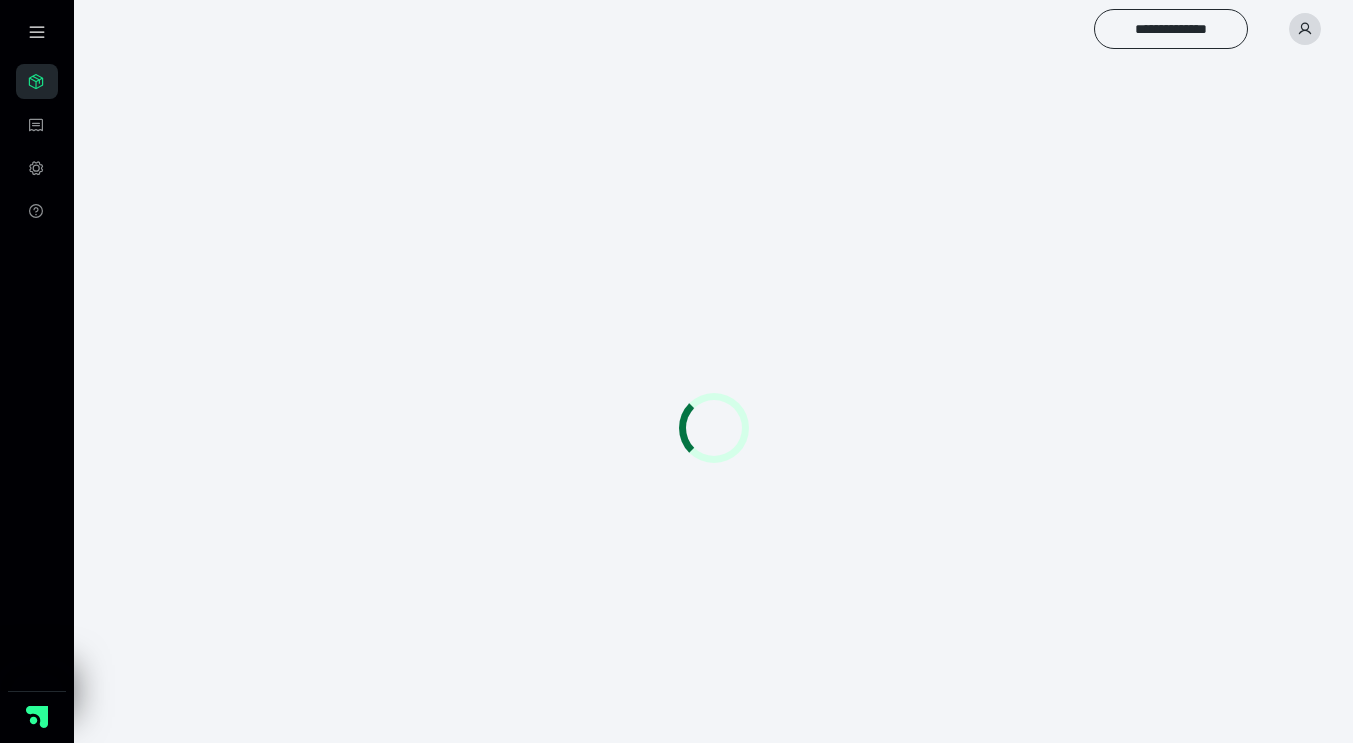 scroll, scrollTop: 0, scrollLeft: 0, axis: both 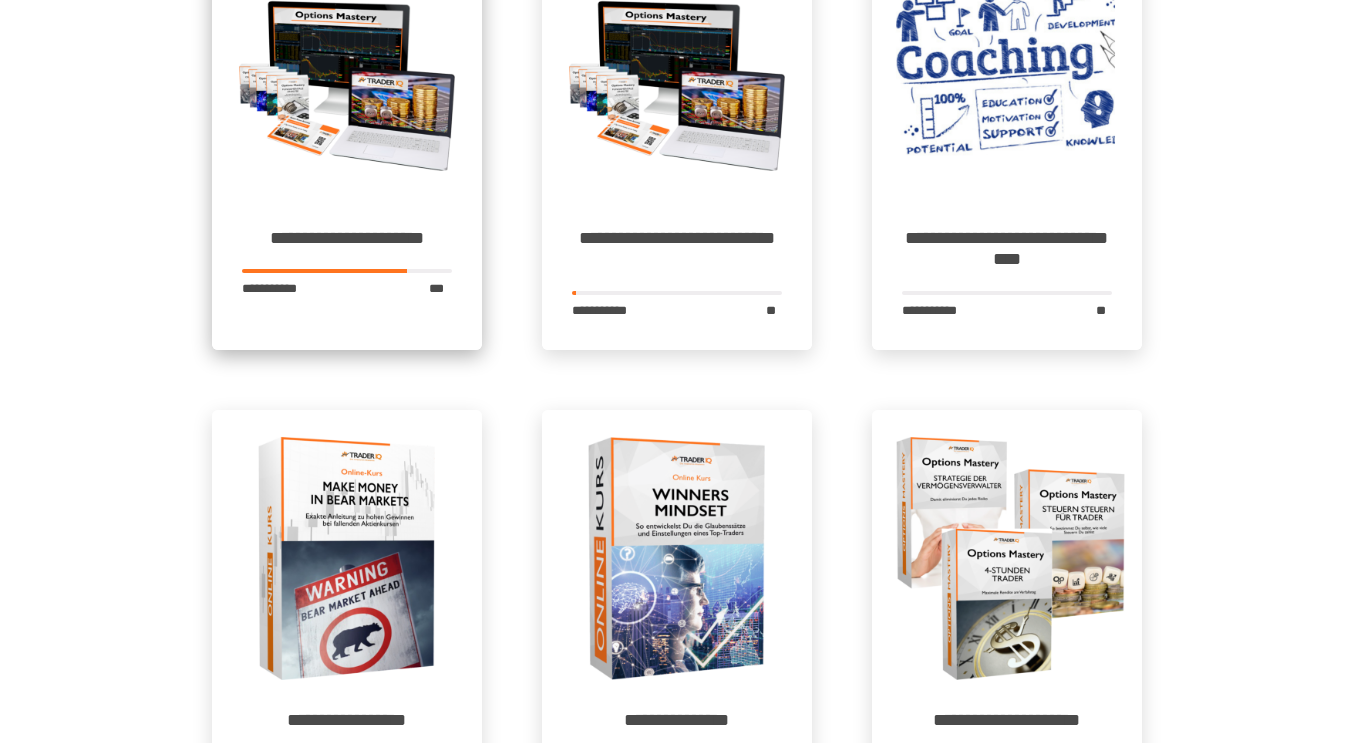 click on "**********" at bounding box center [347, 274] 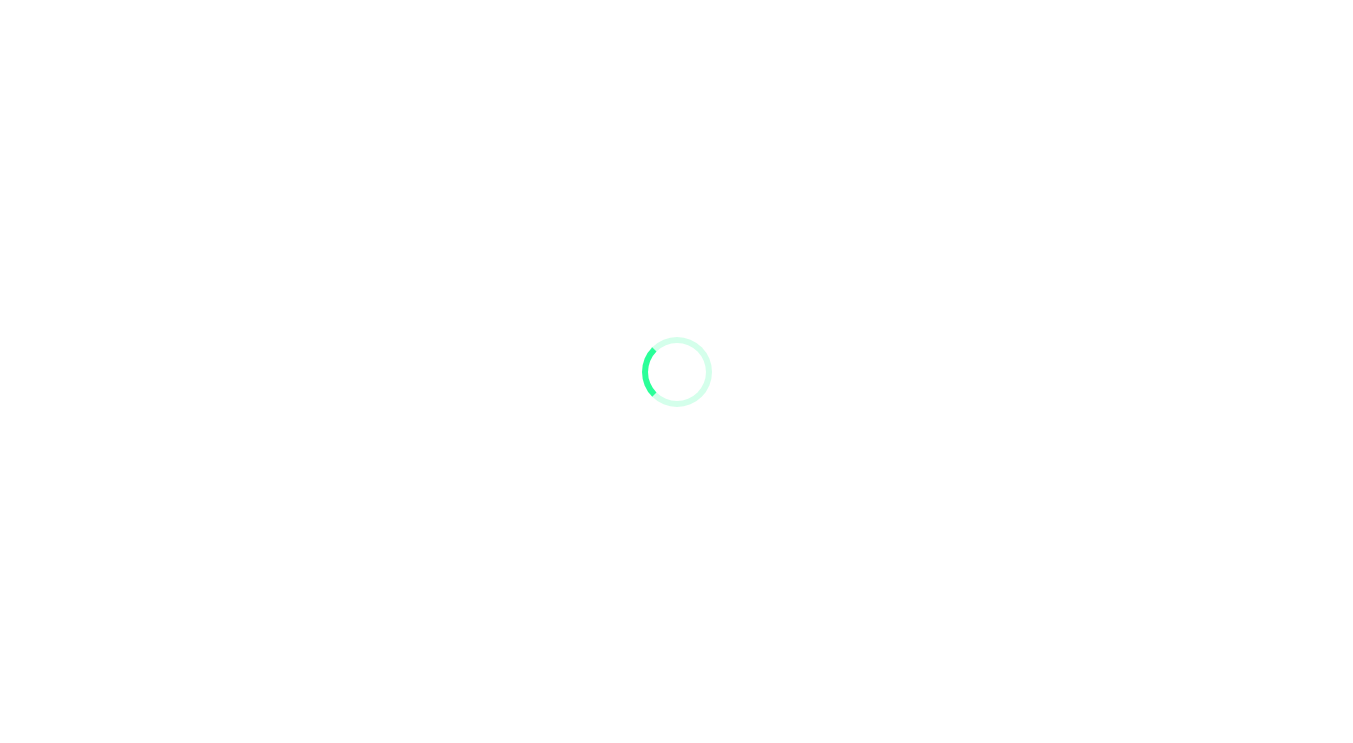 scroll, scrollTop: 0, scrollLeft: 0, axis: both 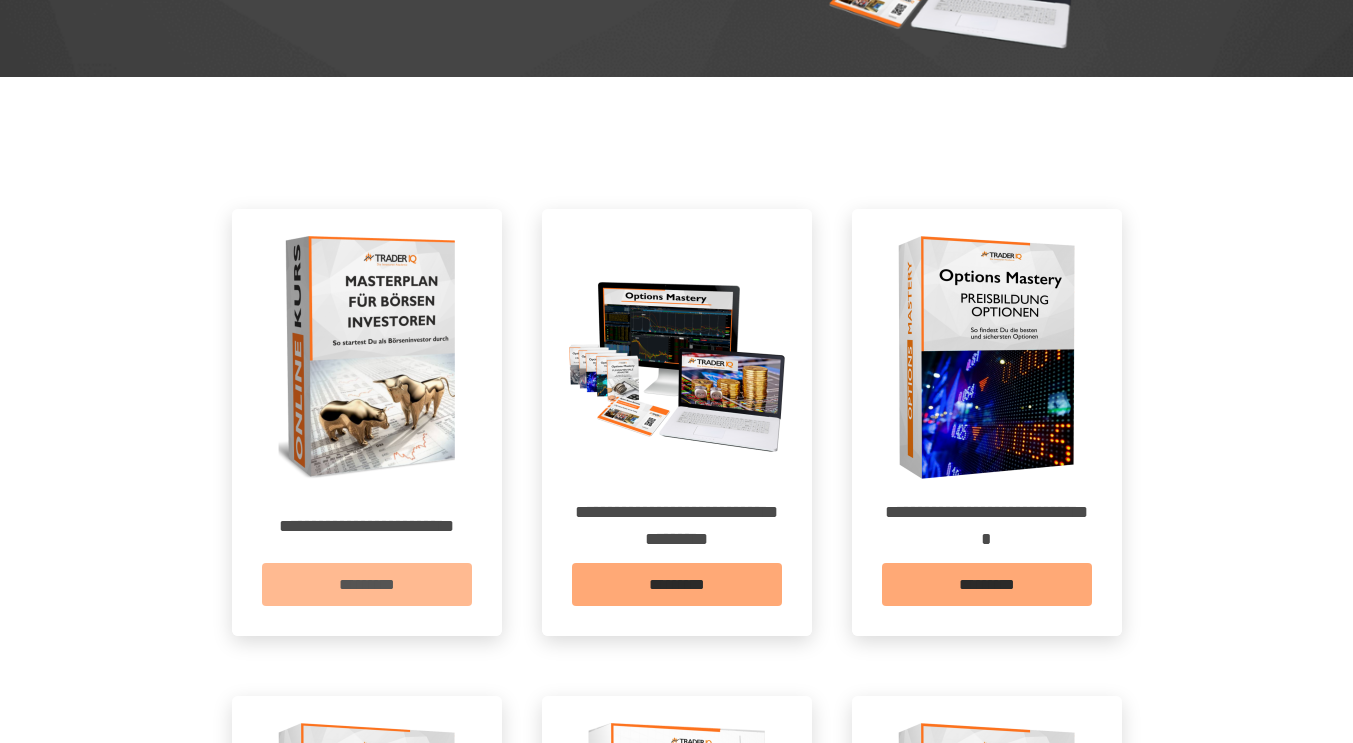click on "*********" at bounding box center (367, 584) 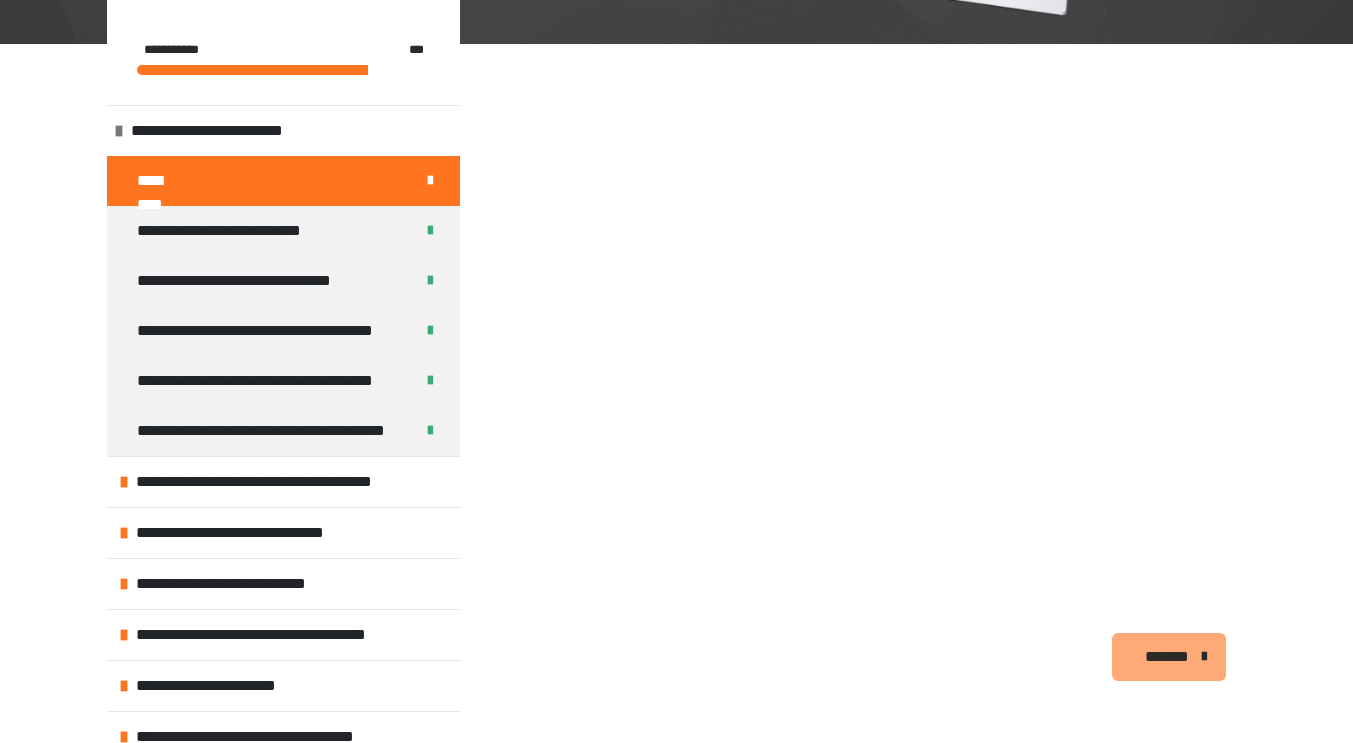 scroll, scrollTop: 431, scrollLeft: 0, axis: vertical 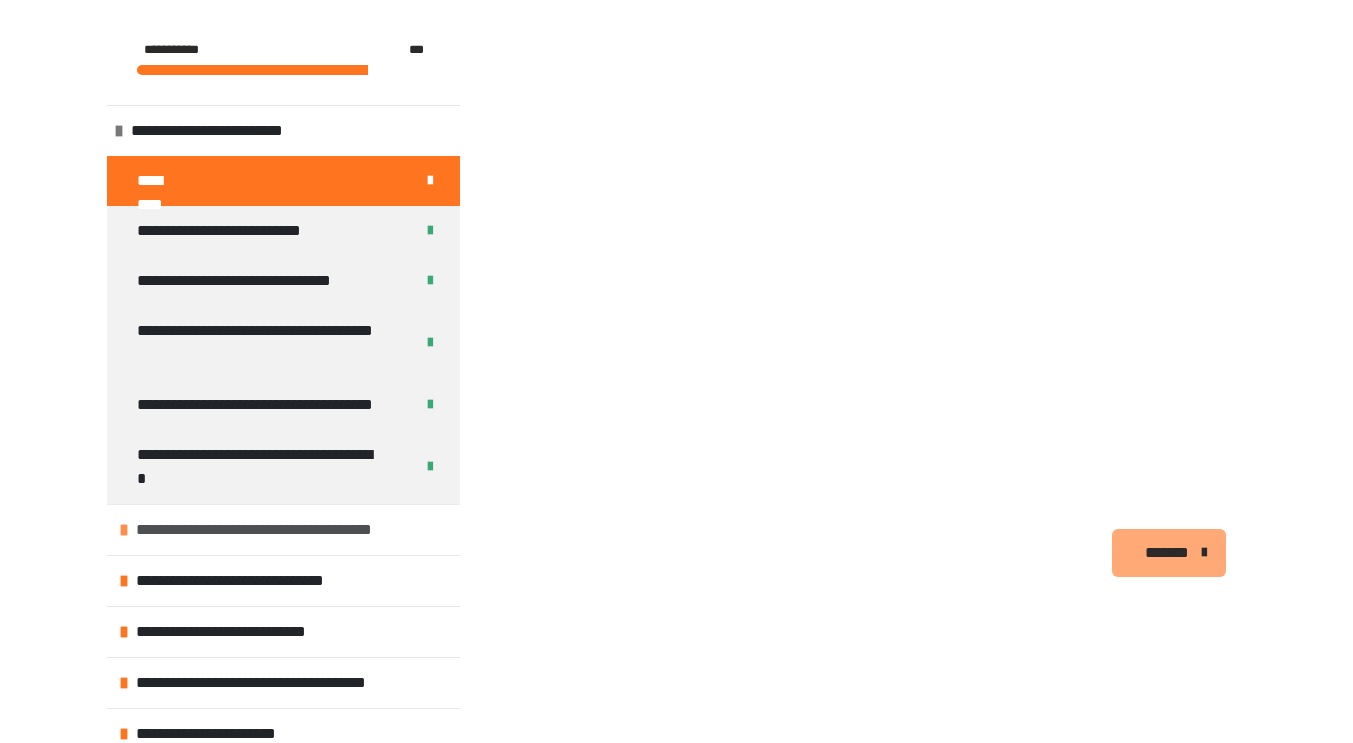 click on "**********" at bounding box center (271, 530) 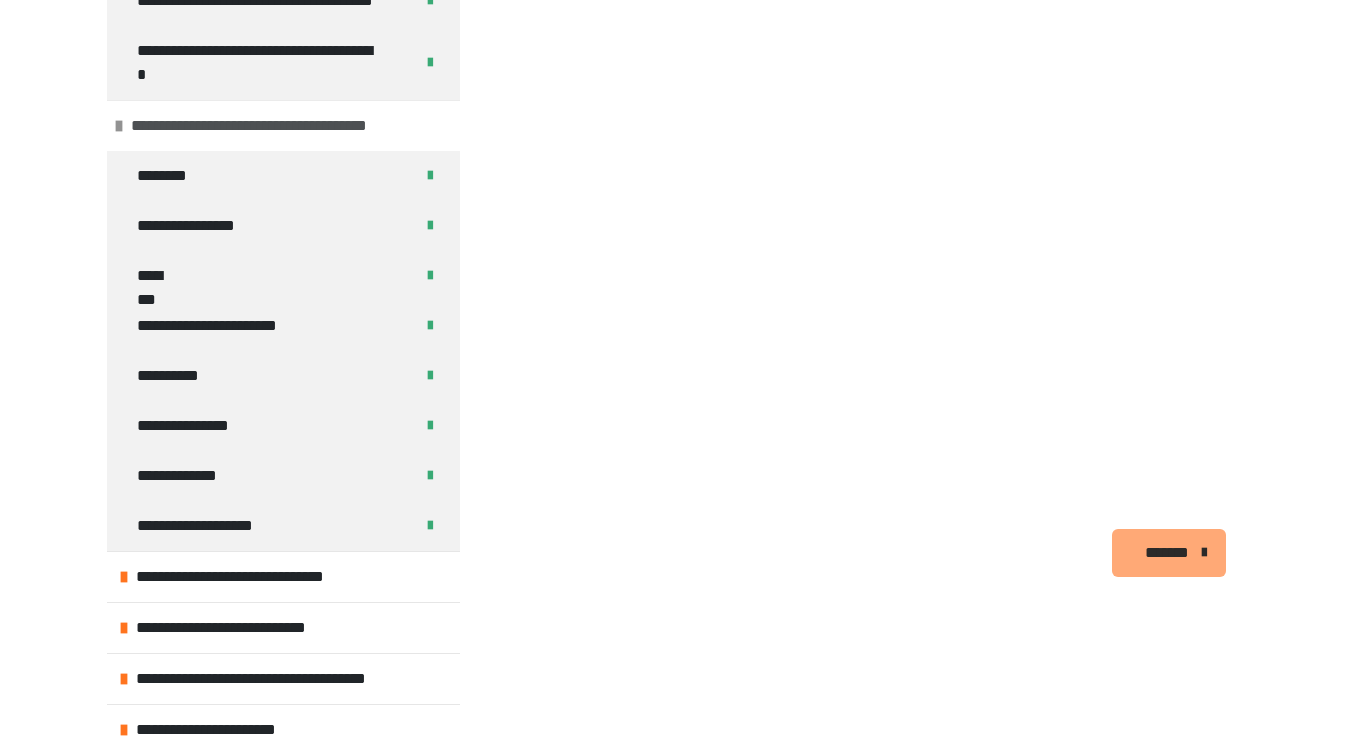 scroll, scrollTop: 404, scrollLeft: 0, axis: vertical 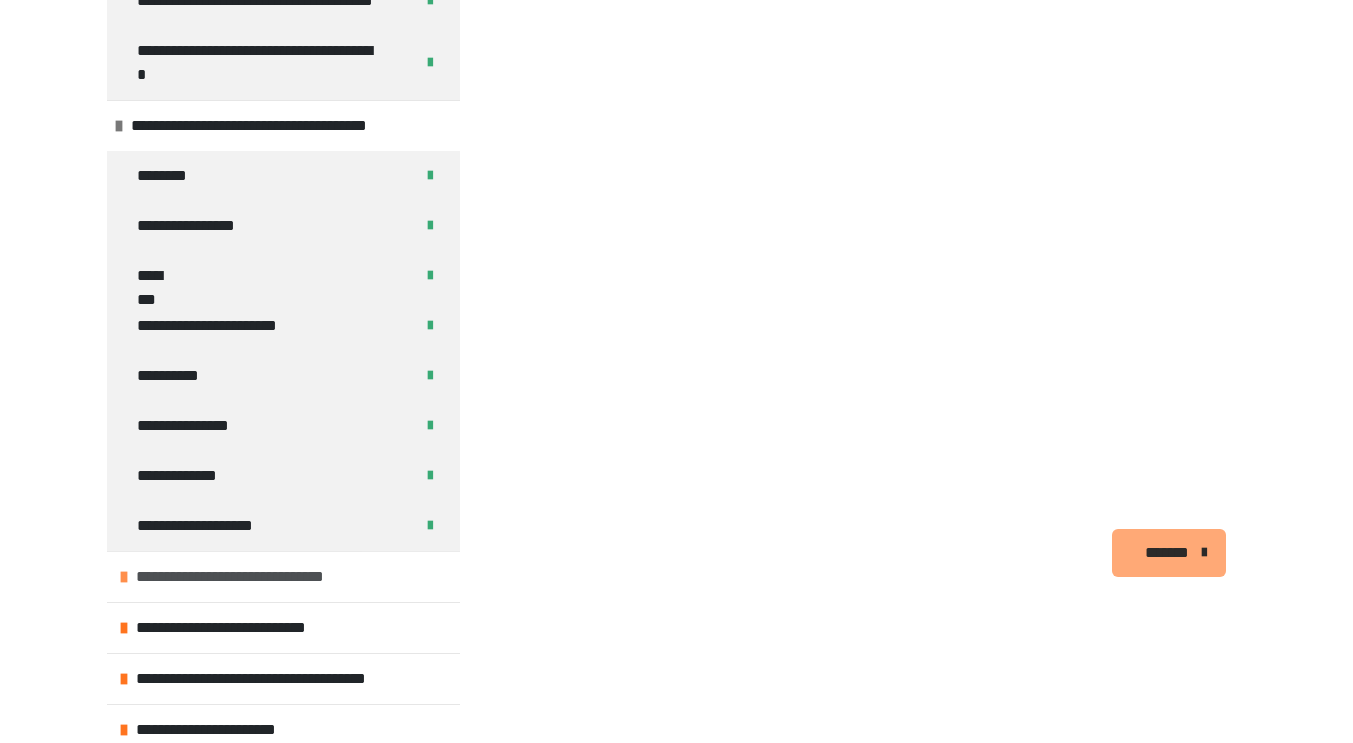 click on "**********" at bounding box center [240, 577] 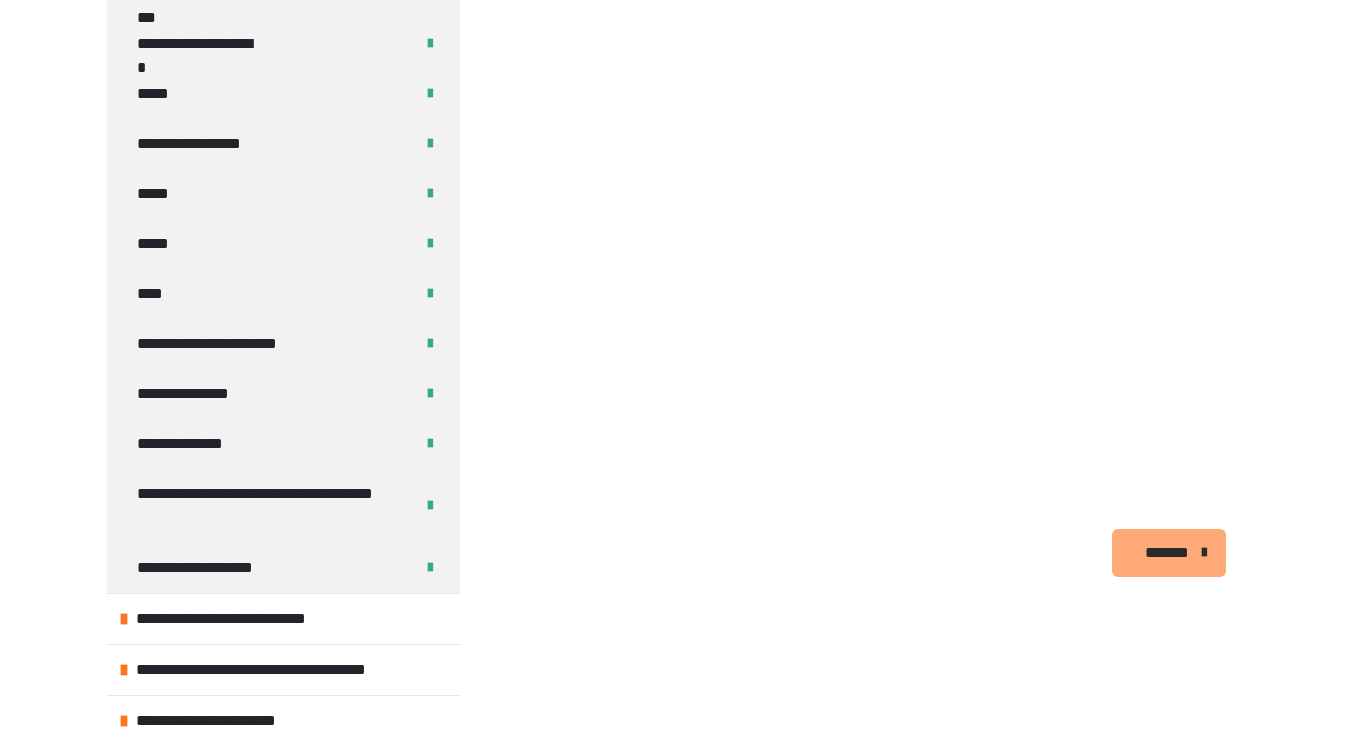 scroll, scrollTop: 1288, scrollLeft: 0, axis: vertical 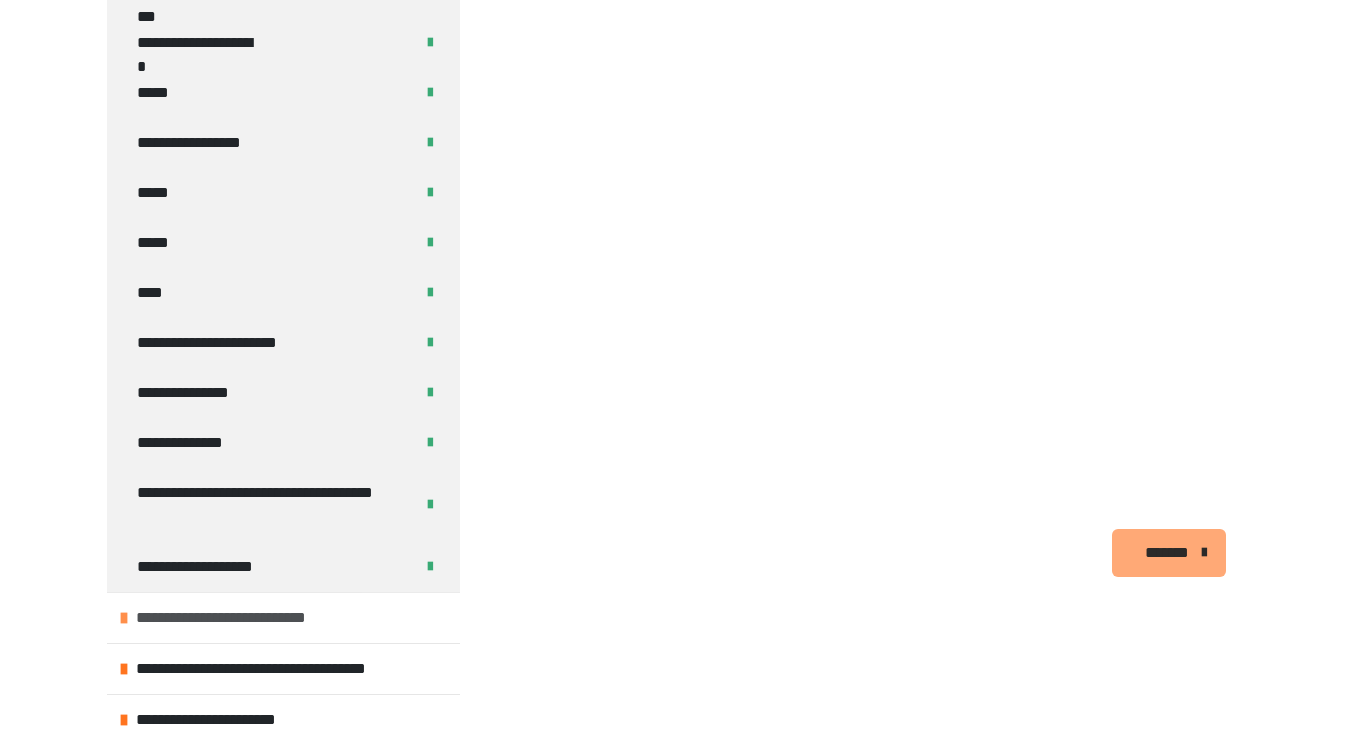 click on "**********" at bounding box center (232, 618) 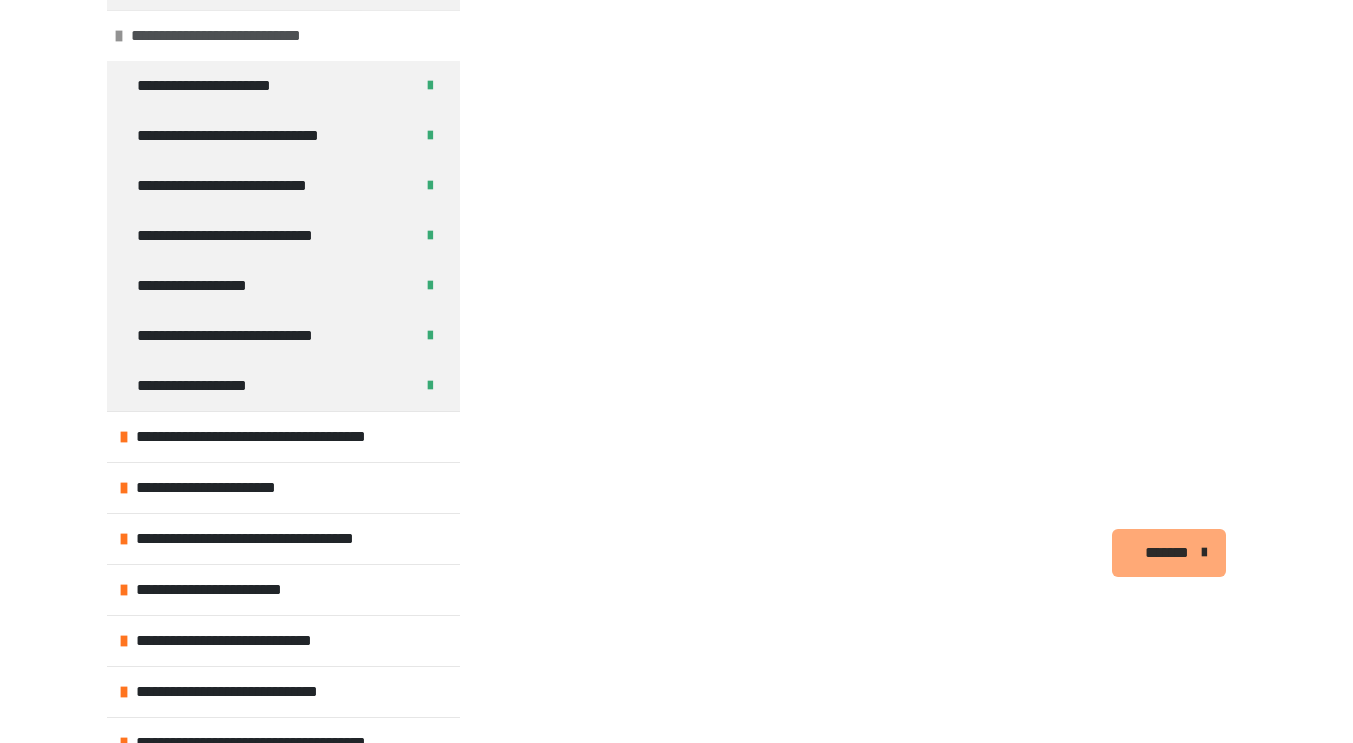 scroll, scrollTop: 1871, scrollLeft: 0, axis: vertical 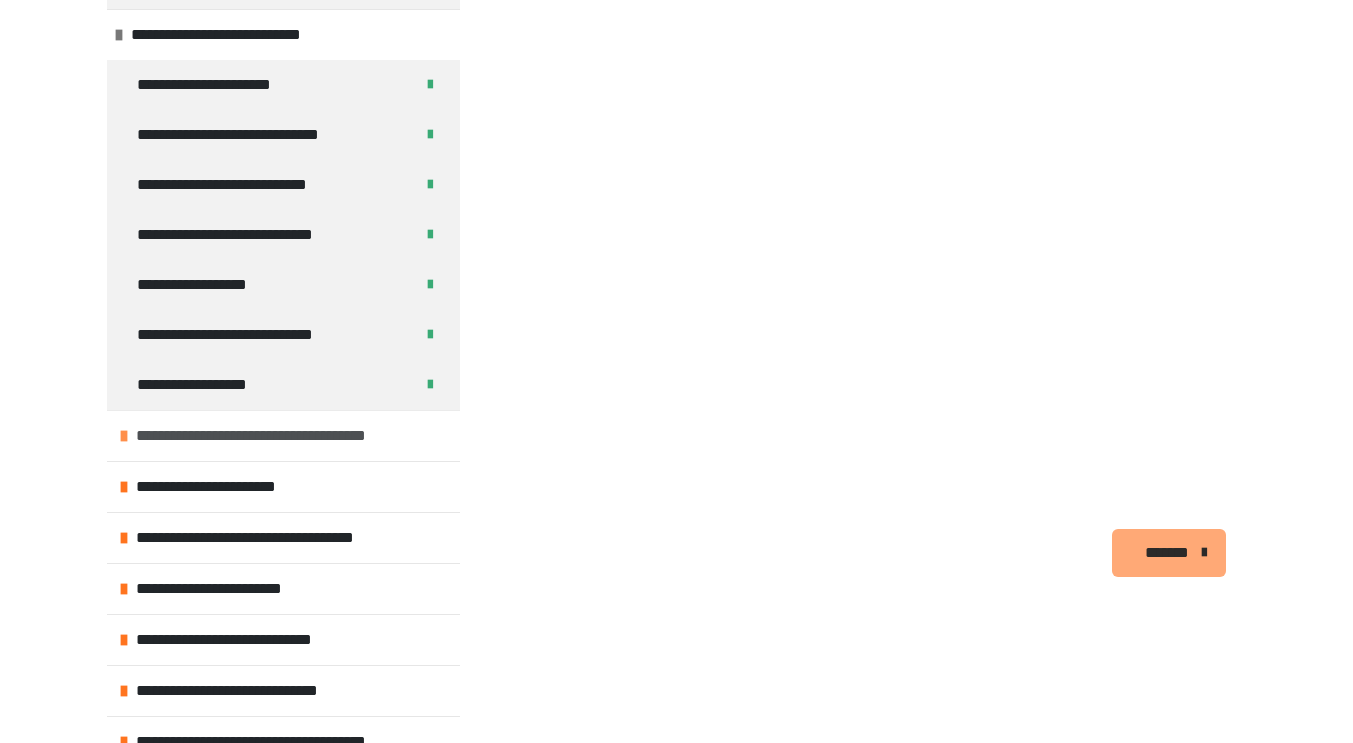 click on "**********" at bounding box center [261, 436] 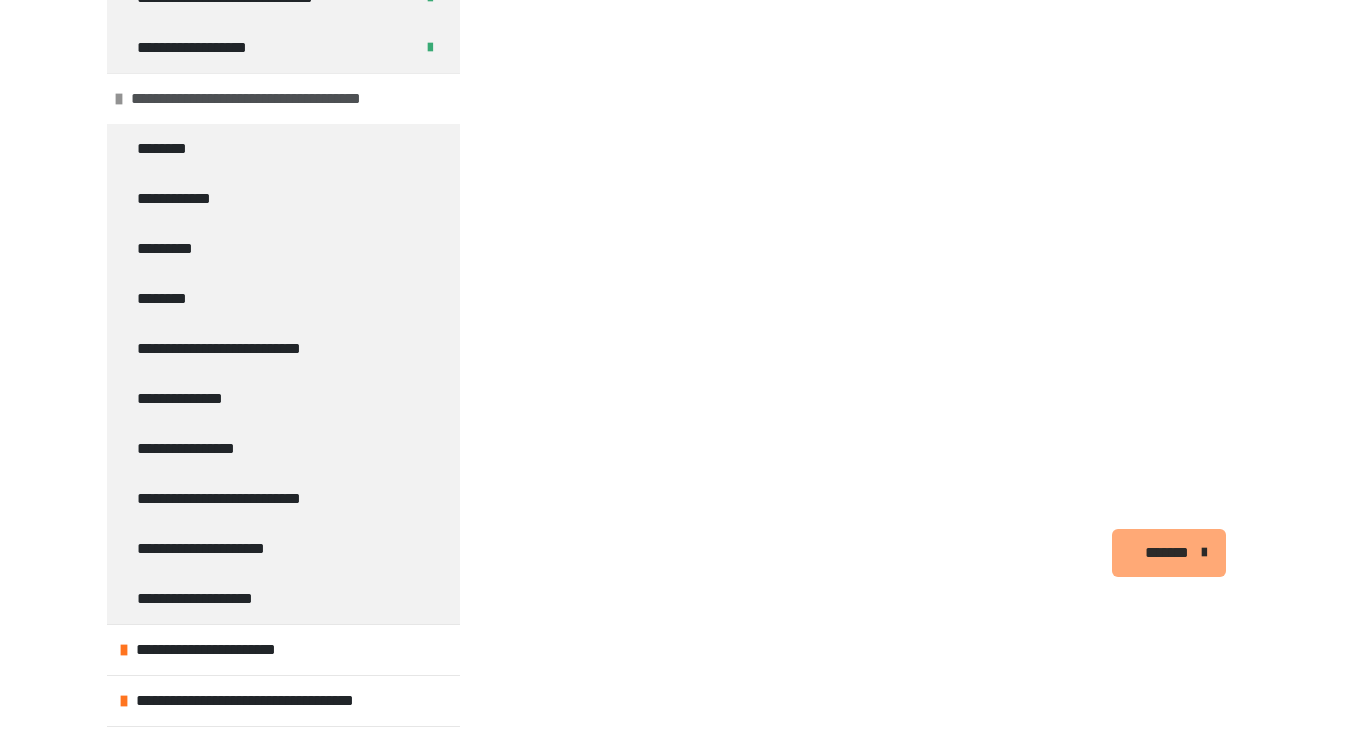 scroll, scrollTop: 2248, scrollLeft: 0, axis: vertical 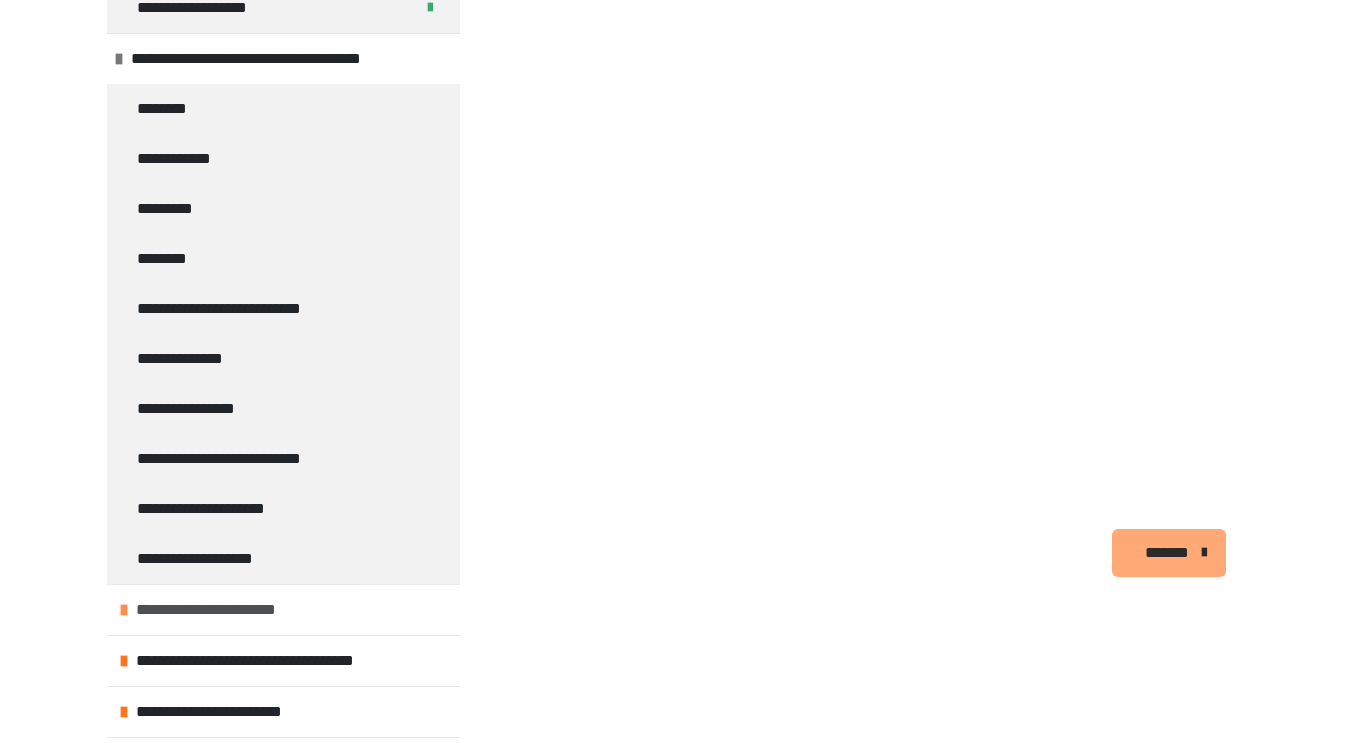 click on "**********" at bounding box center (210, 610) 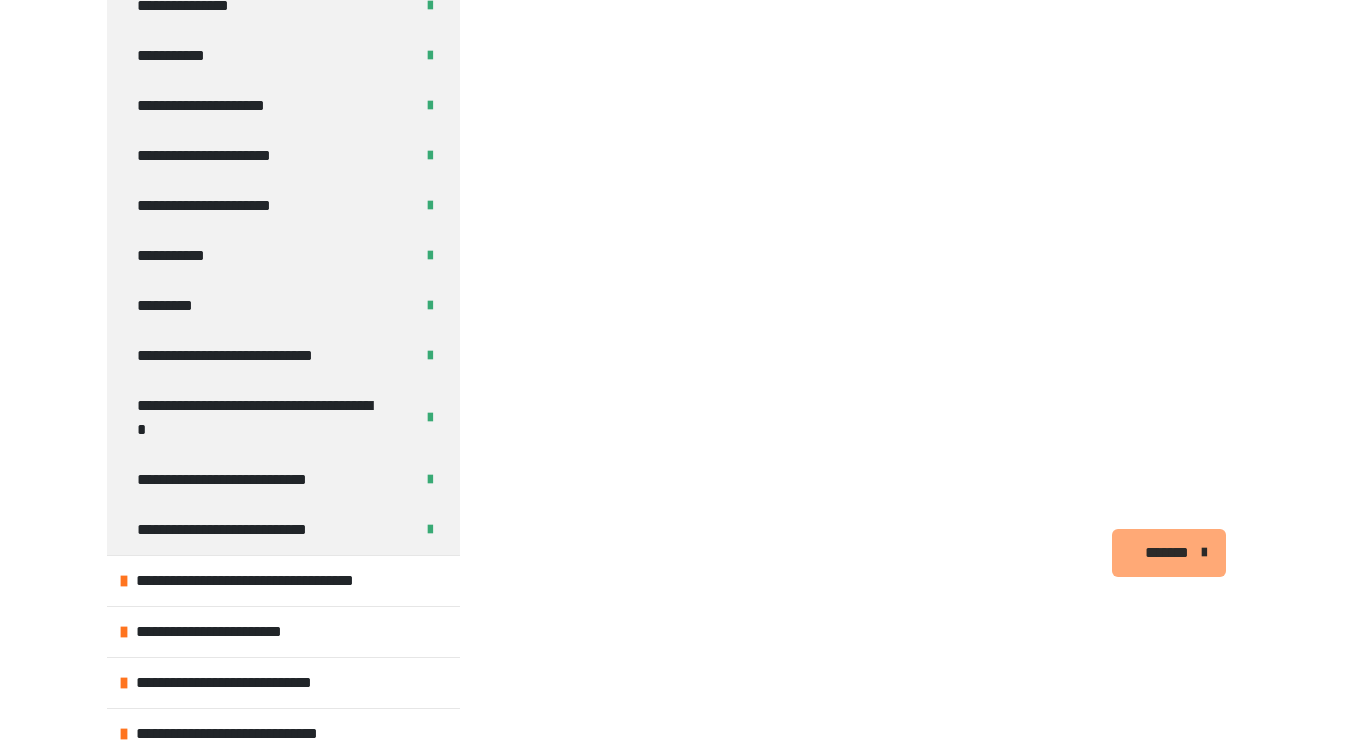 scroll, scrollTop: 3104, scrollLeft: 0, axis: vertical 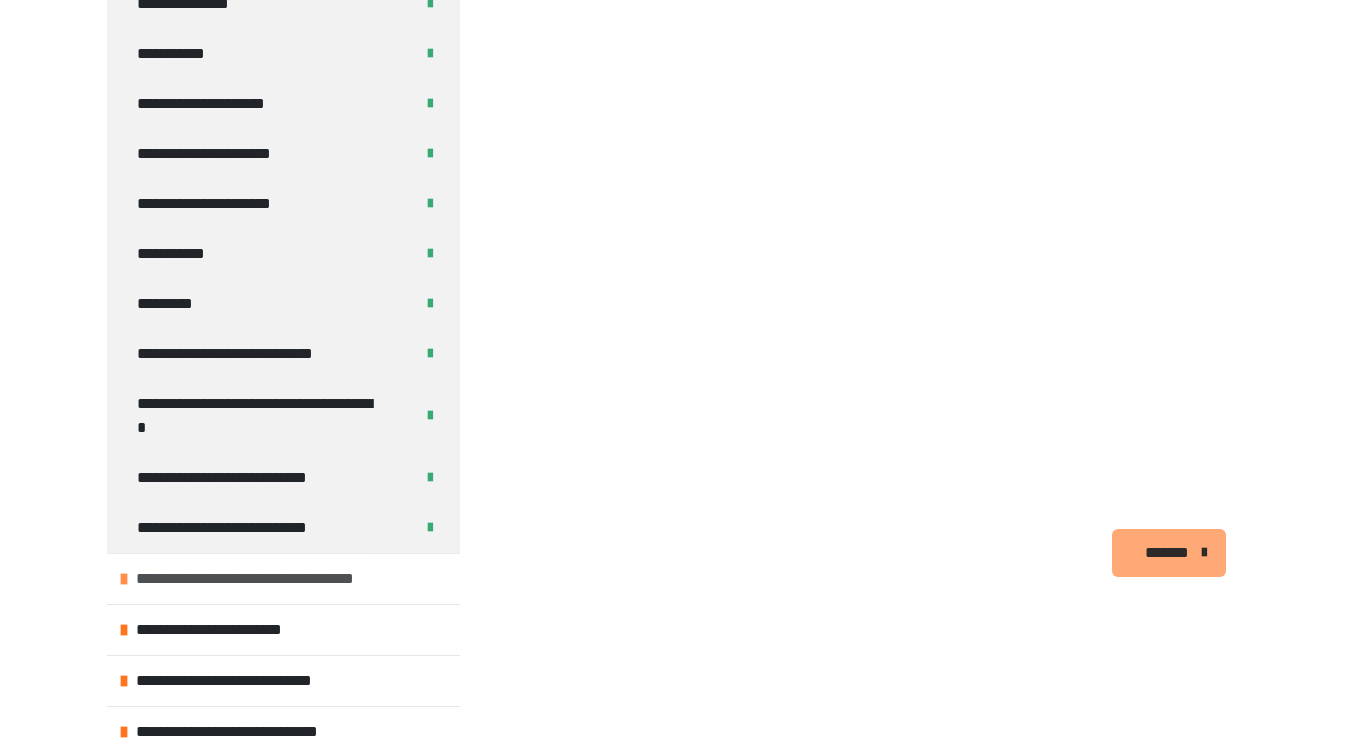 click on "**********" at bounding box center [250, 579] 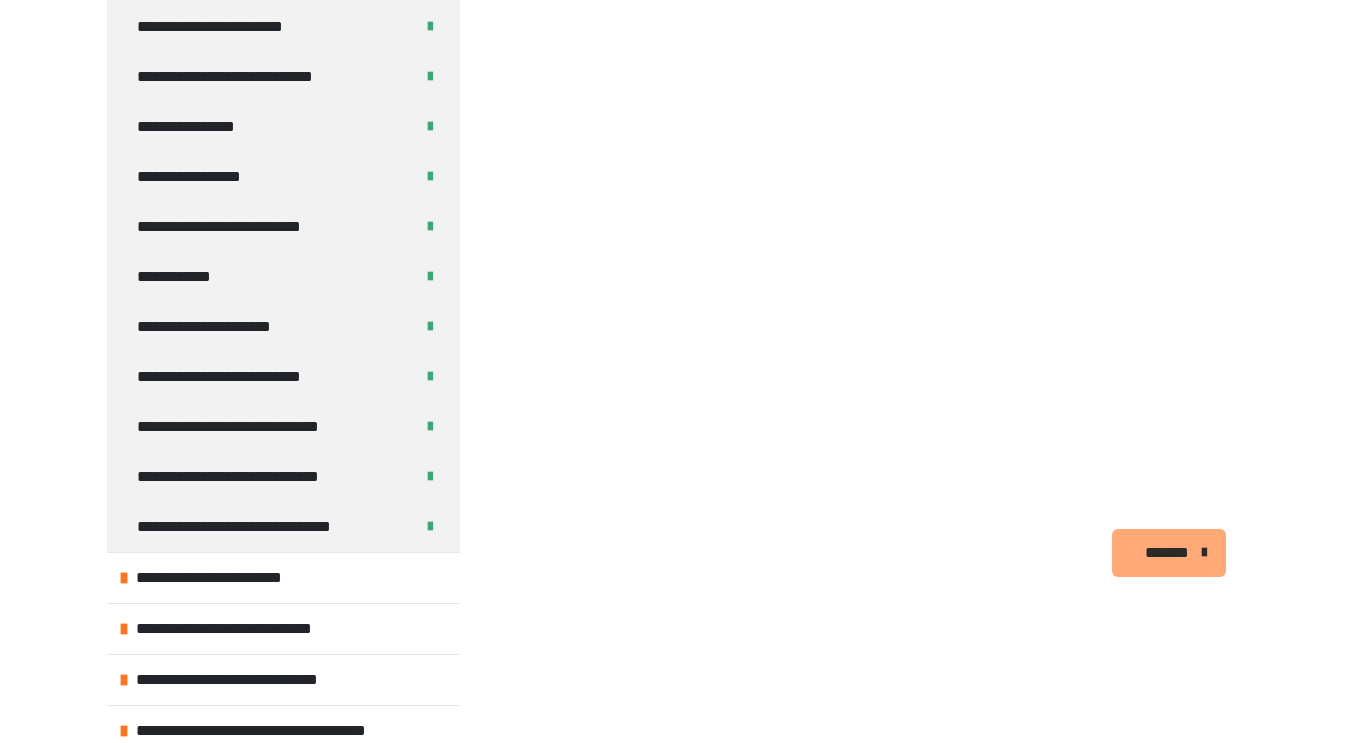 scroll, scrollTop: 4063, scrollLeft: 0, axis: vertical 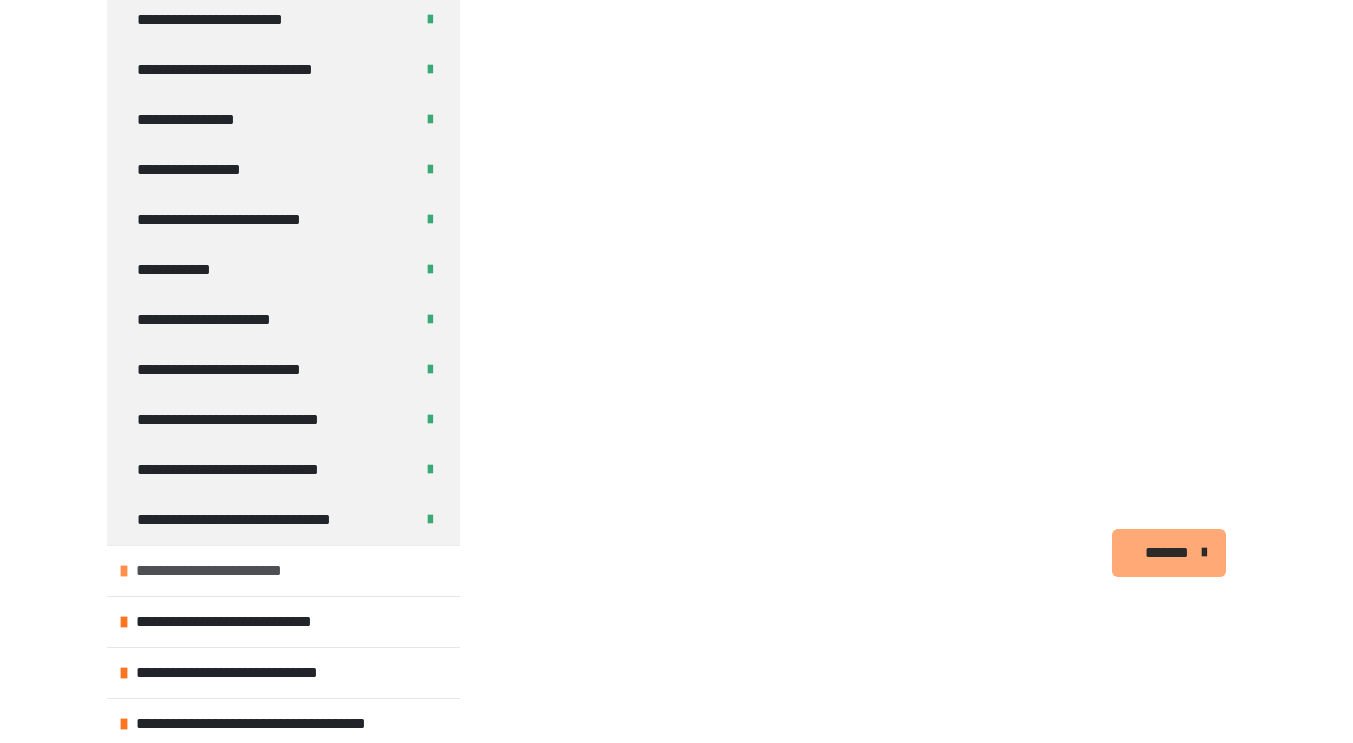 click on "**********" at bounding box center (216, 571) 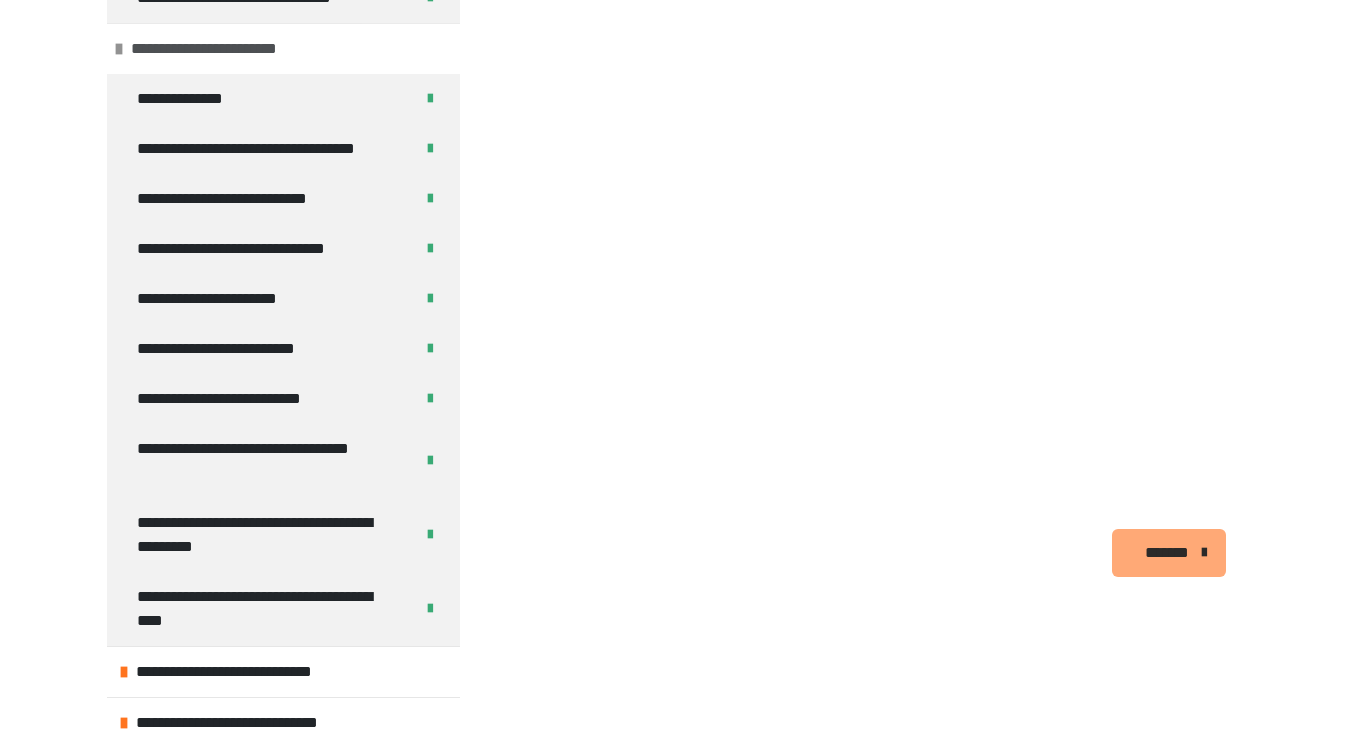 scroll, scrollTop: 4635, scrollLeft: 0, axis: vertical 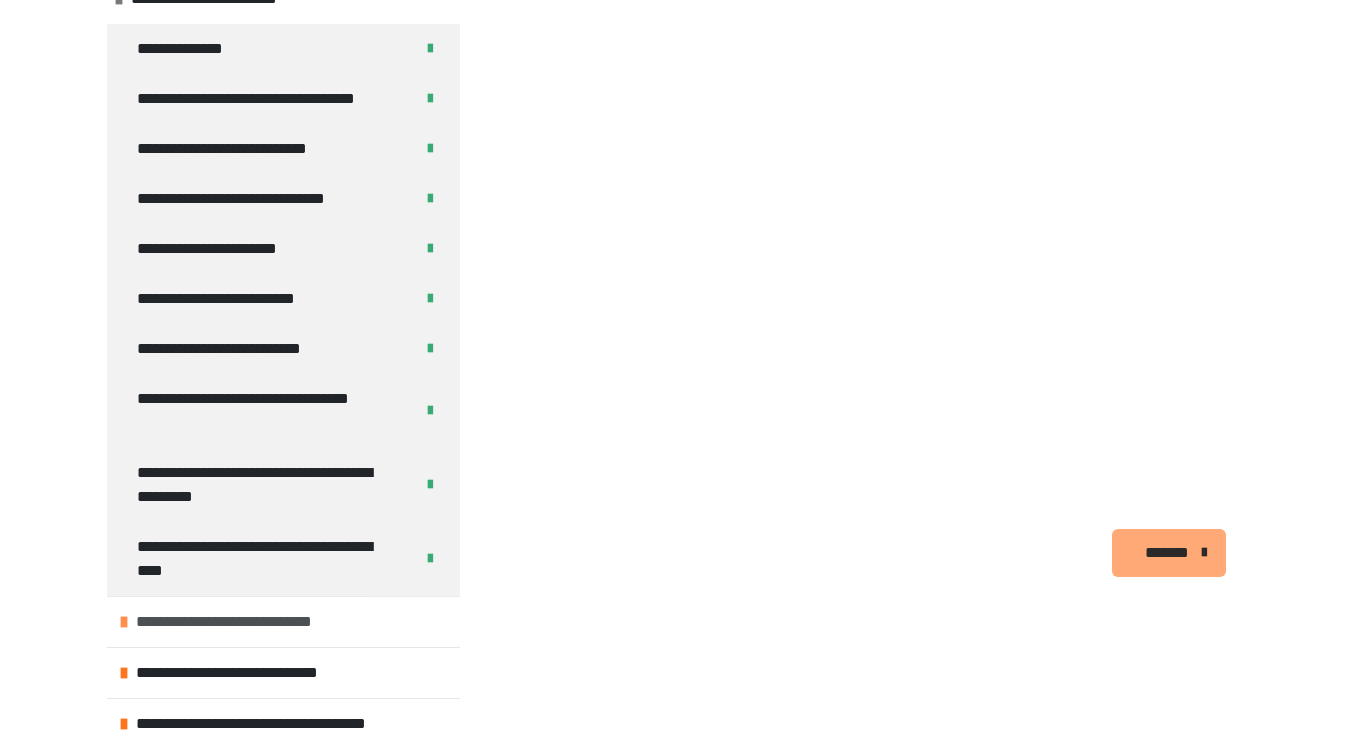 click on "**********" at bounding box center (229, 622) 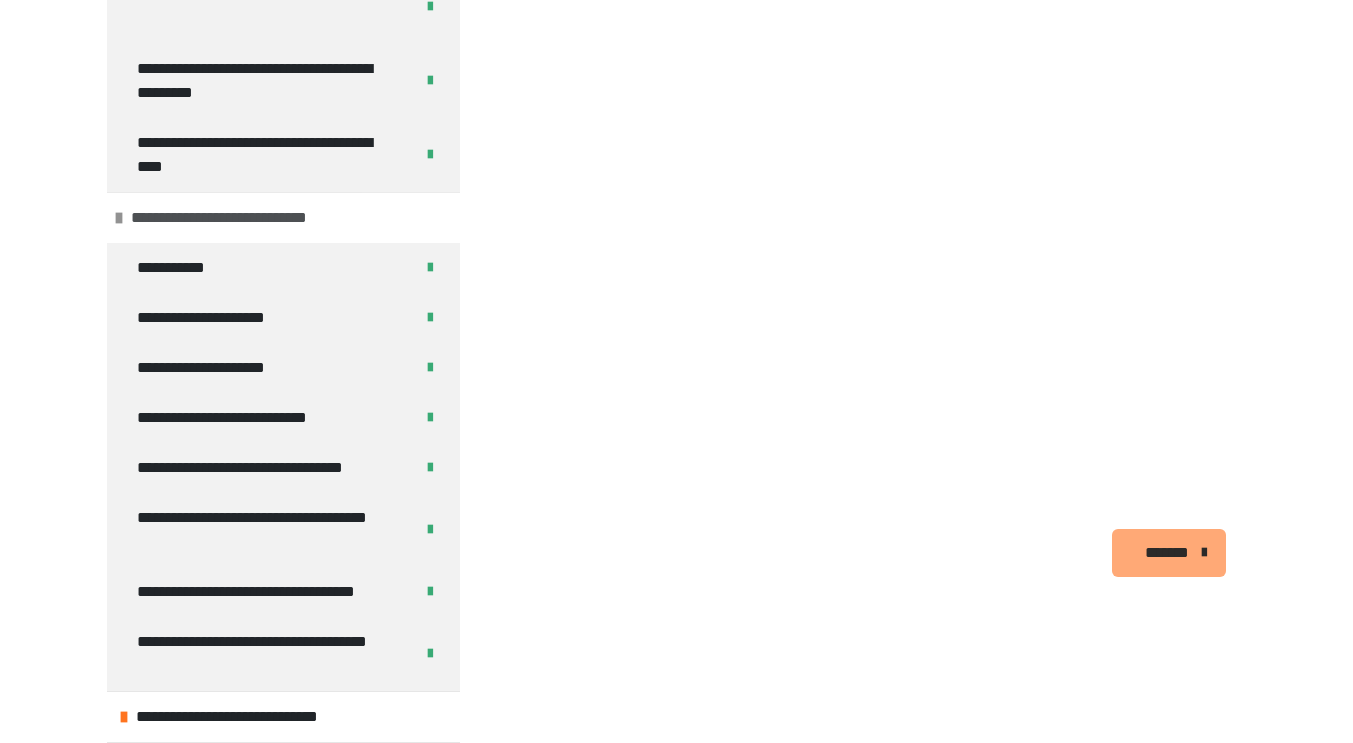scroll, scrollTop: 5083, scrollLeft: 0, axis: vertical 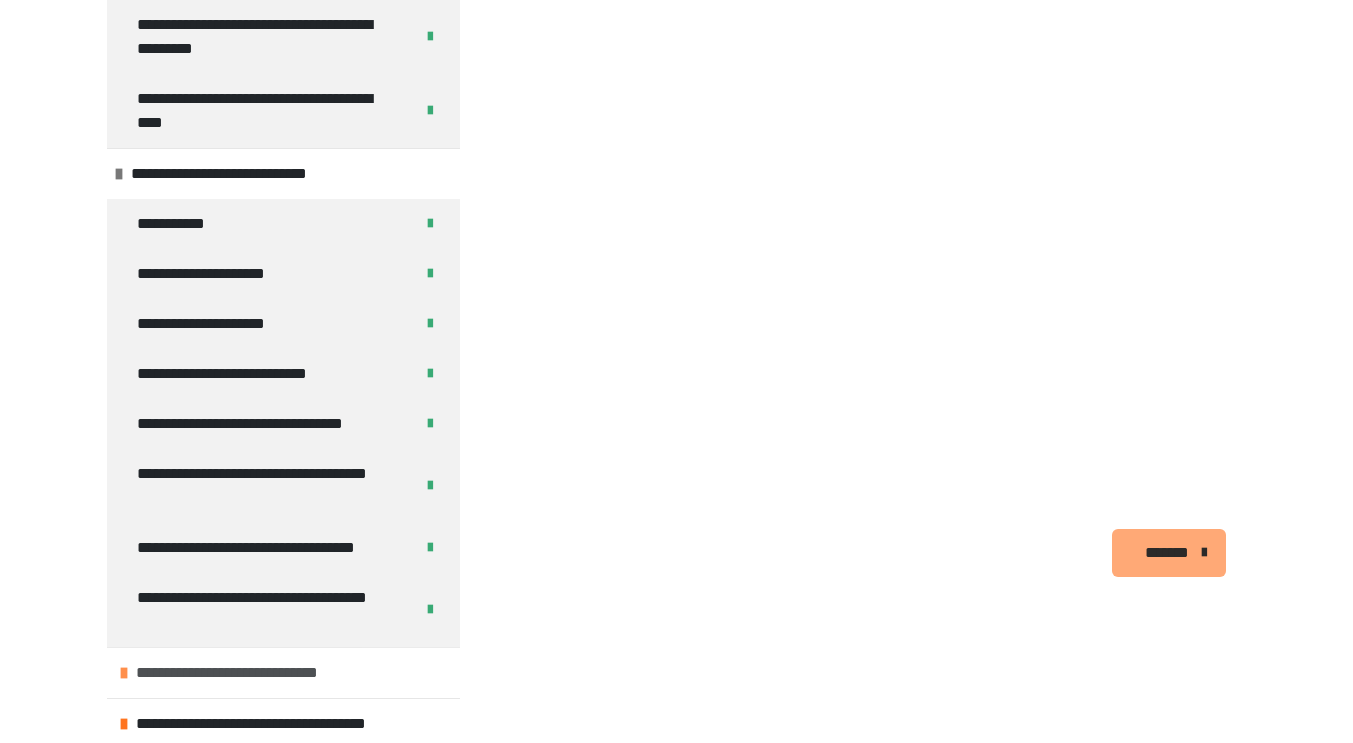 click on "**********" at bounding box center [240, 673] 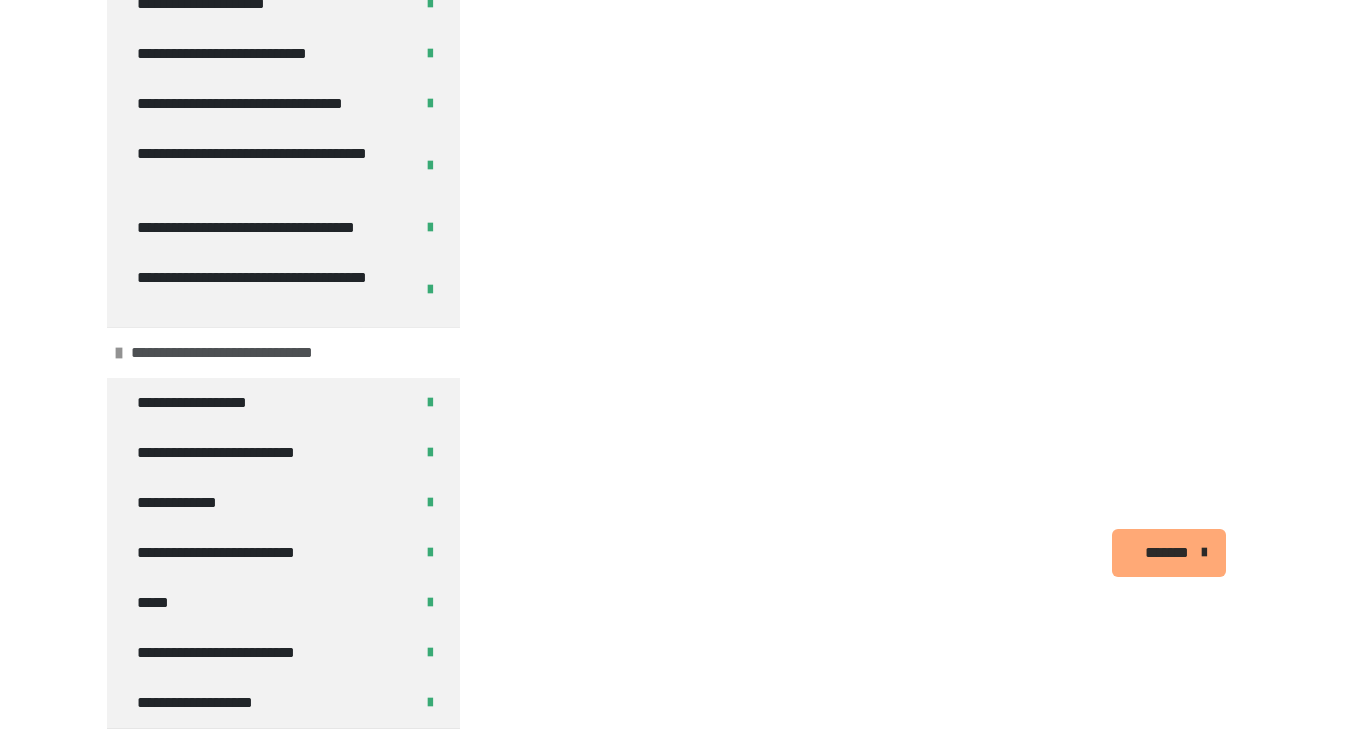 scroll, scrollTop: 5433, scrollLeft: 0, axis: vertical 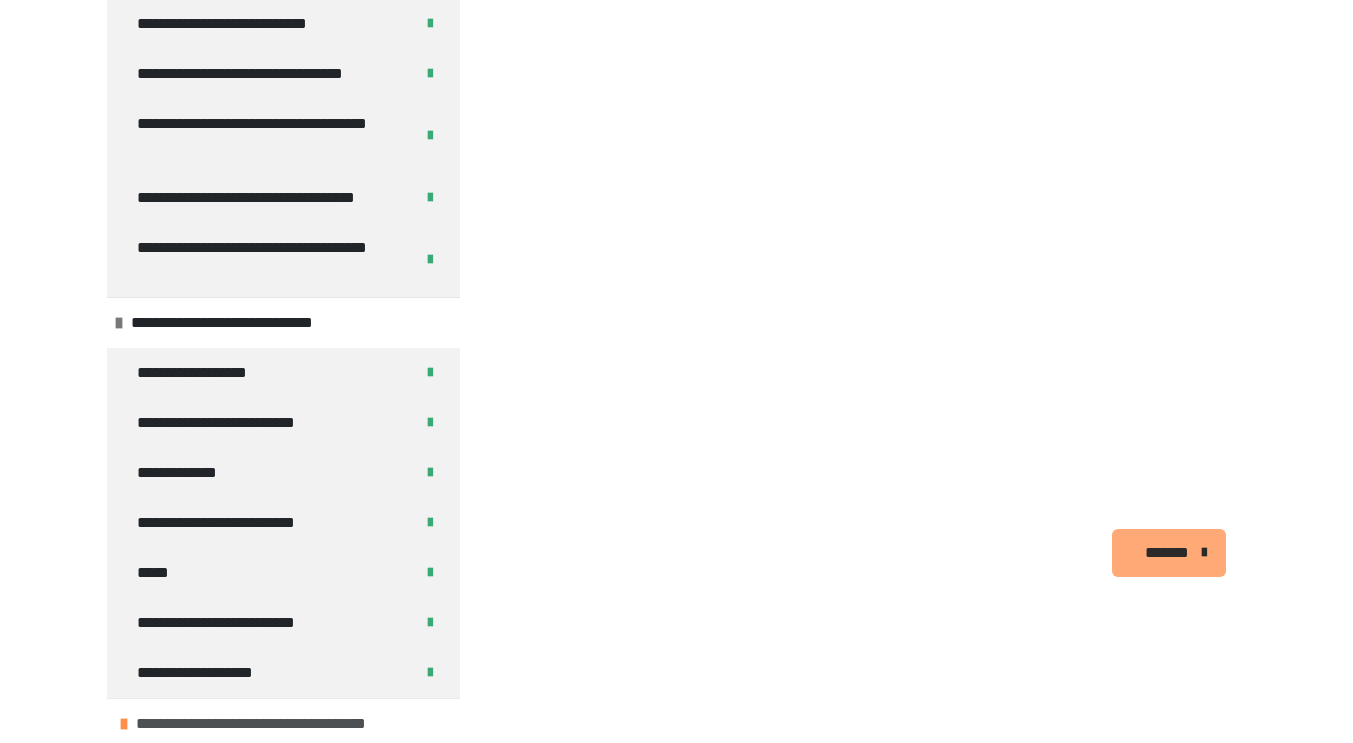 click on "**********" at bounding box center [259, 724] 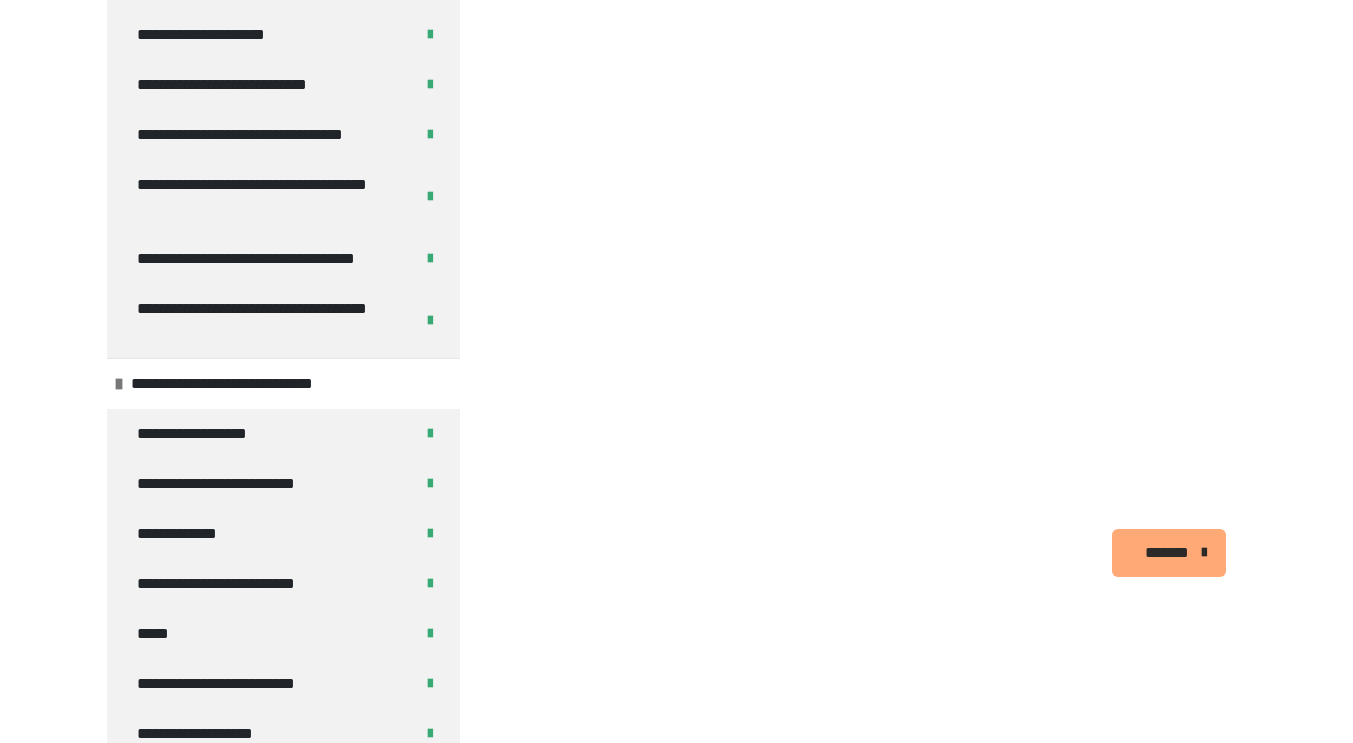 scroll, scrollTop: 5383, scrollLeft: 0, axis: vertical 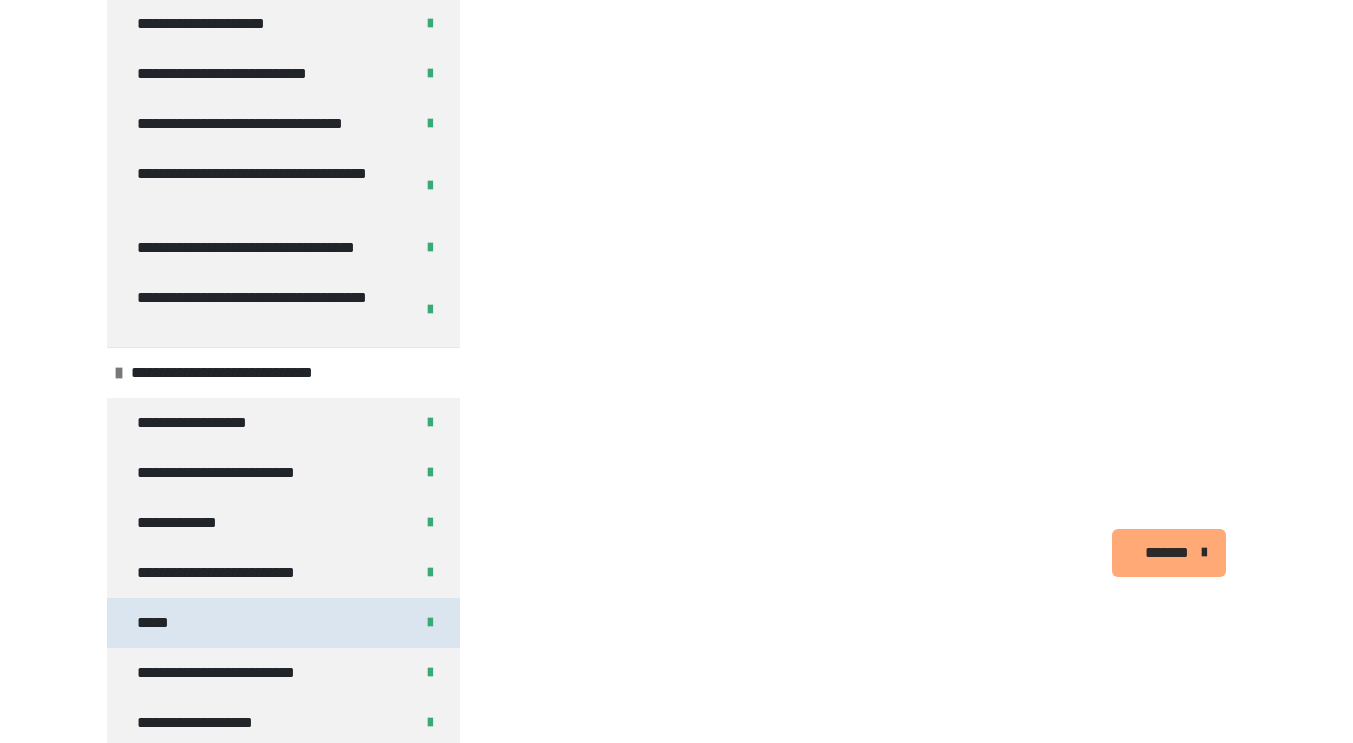 click on "*****" at bounding box center (158, 623) 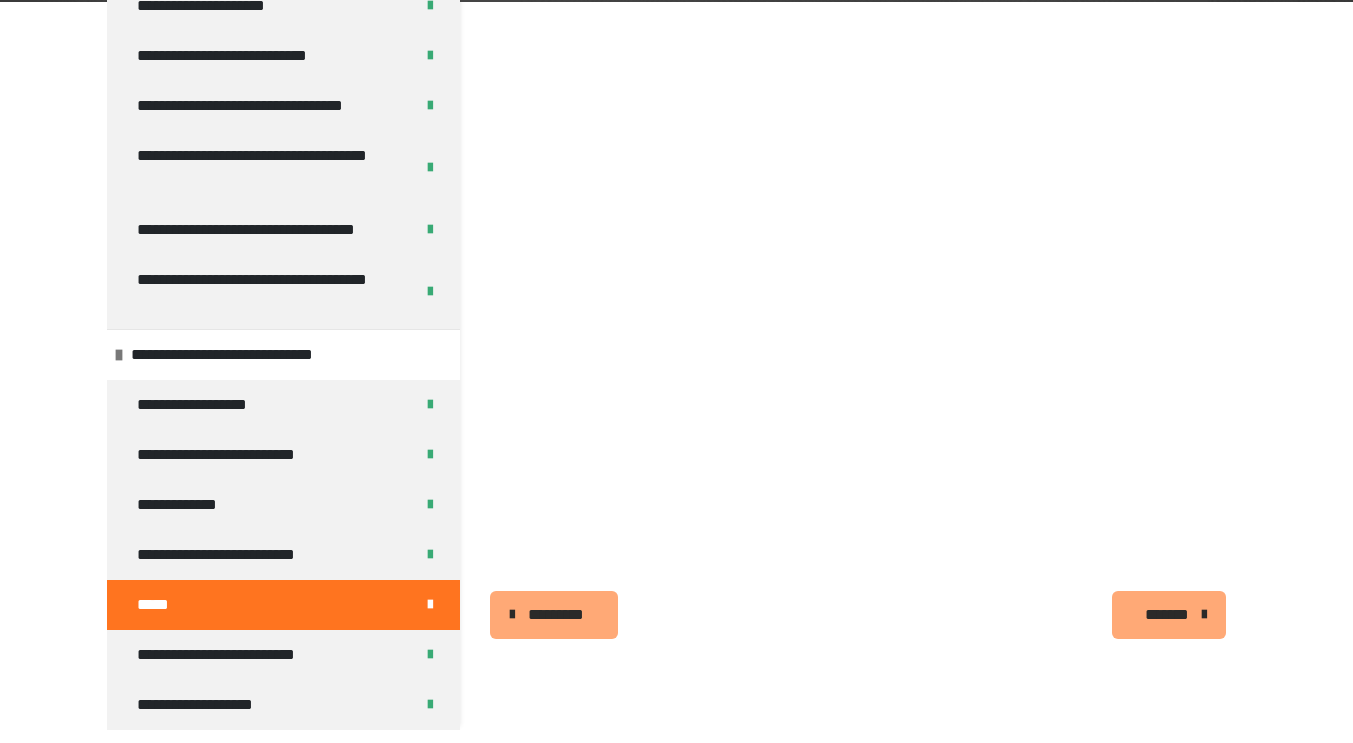 scroll, scrollTop: 276, scrollLeft: 0, axis: vertical 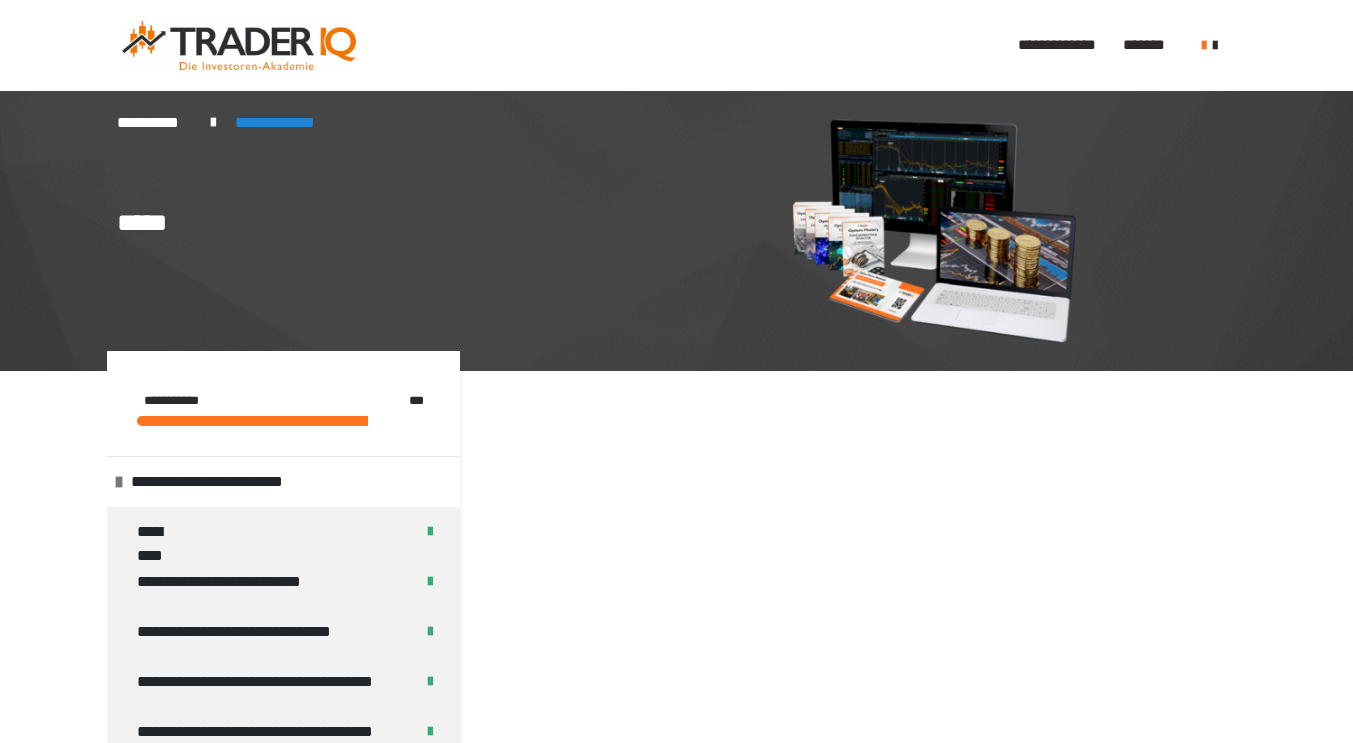 click at bounding box center [676, 231] 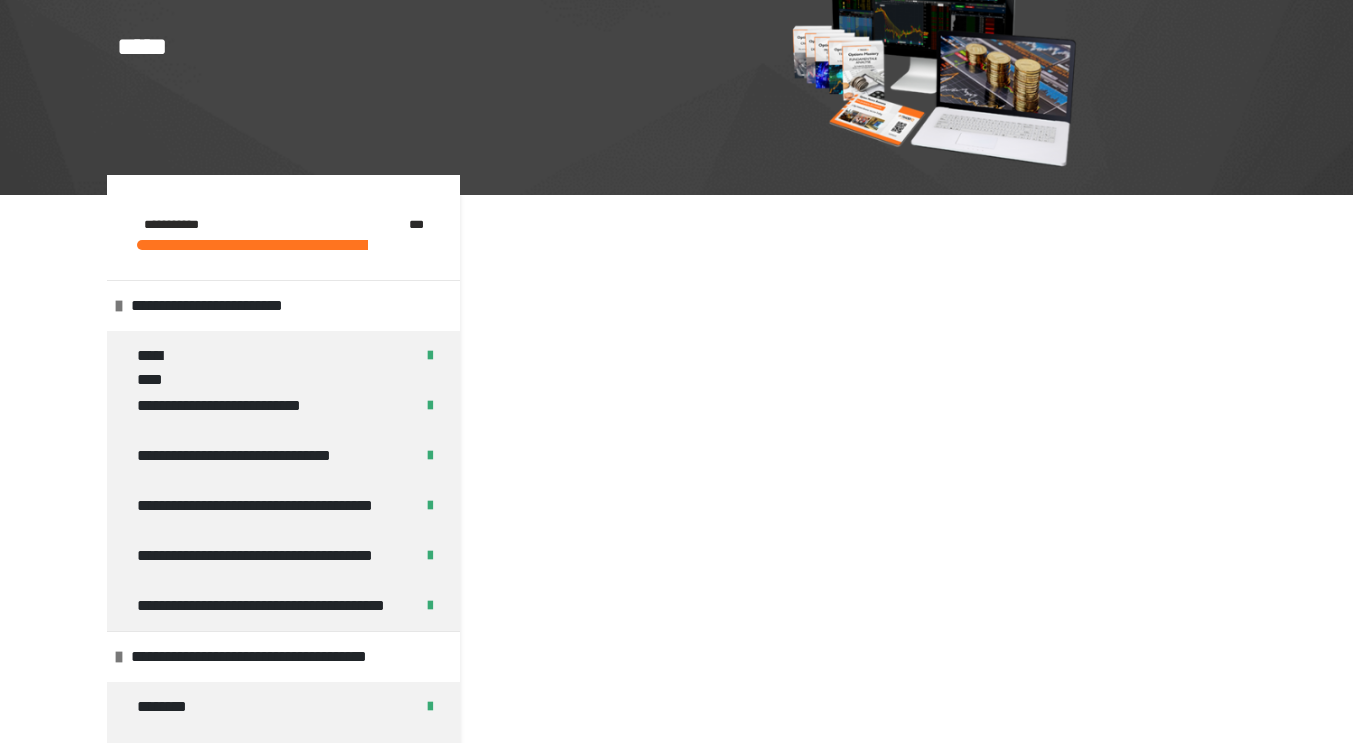 scroll, scrollTop: 186, scrollLeft: 0, axis: vertical 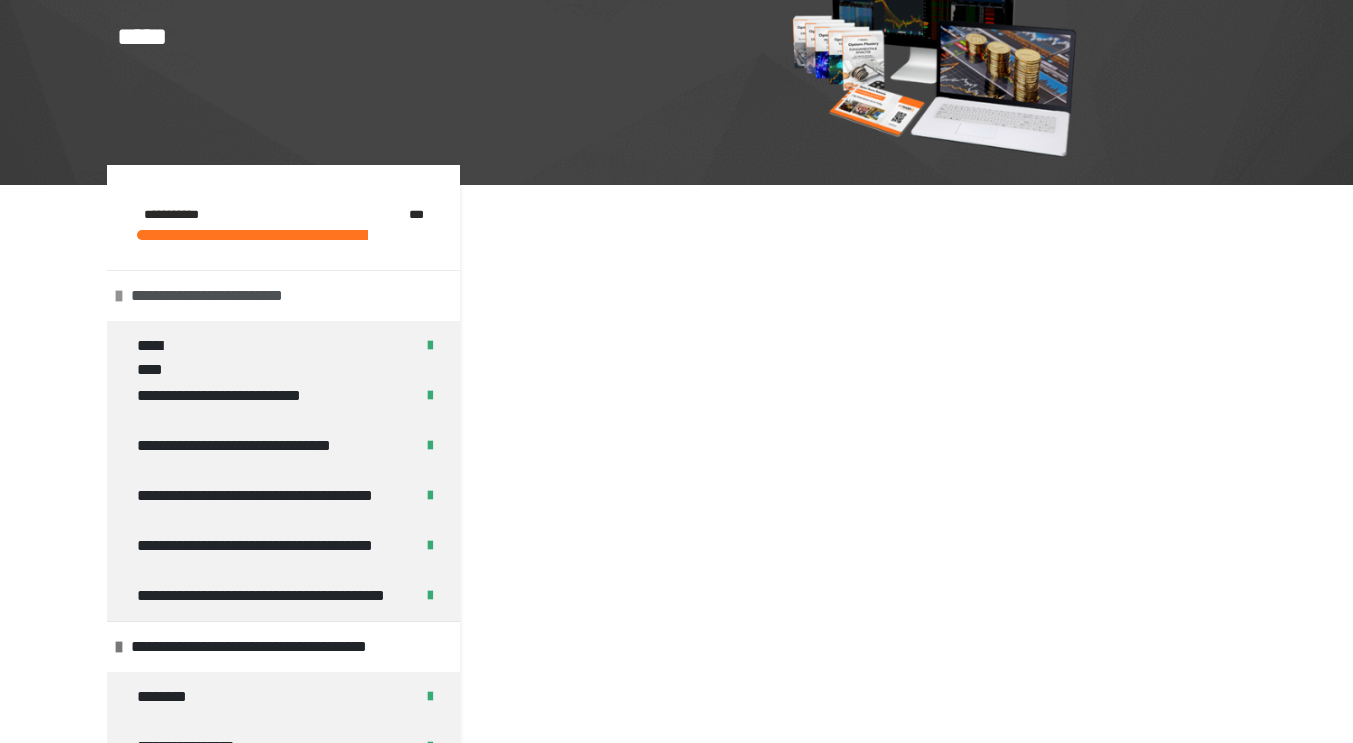 click at bounding box center (119, 296) 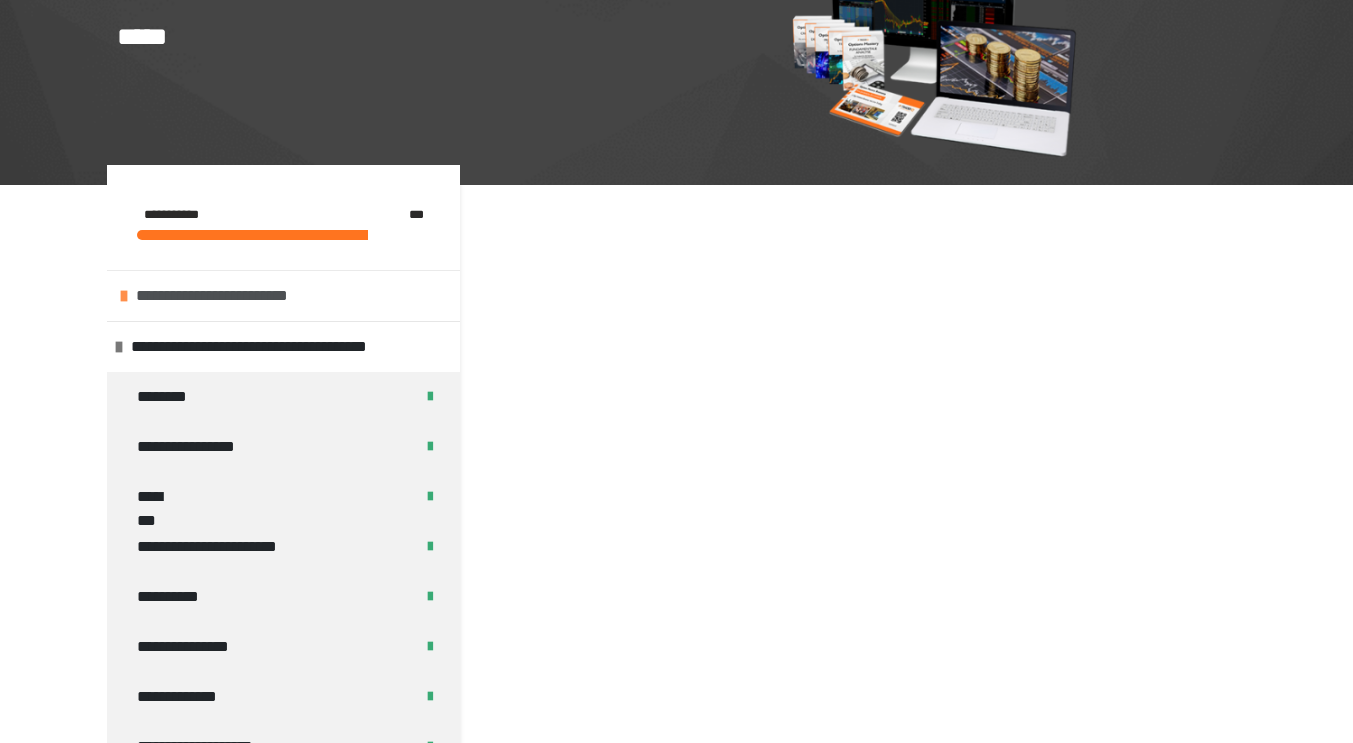 click on "**********" at bounding box center [223, 296] 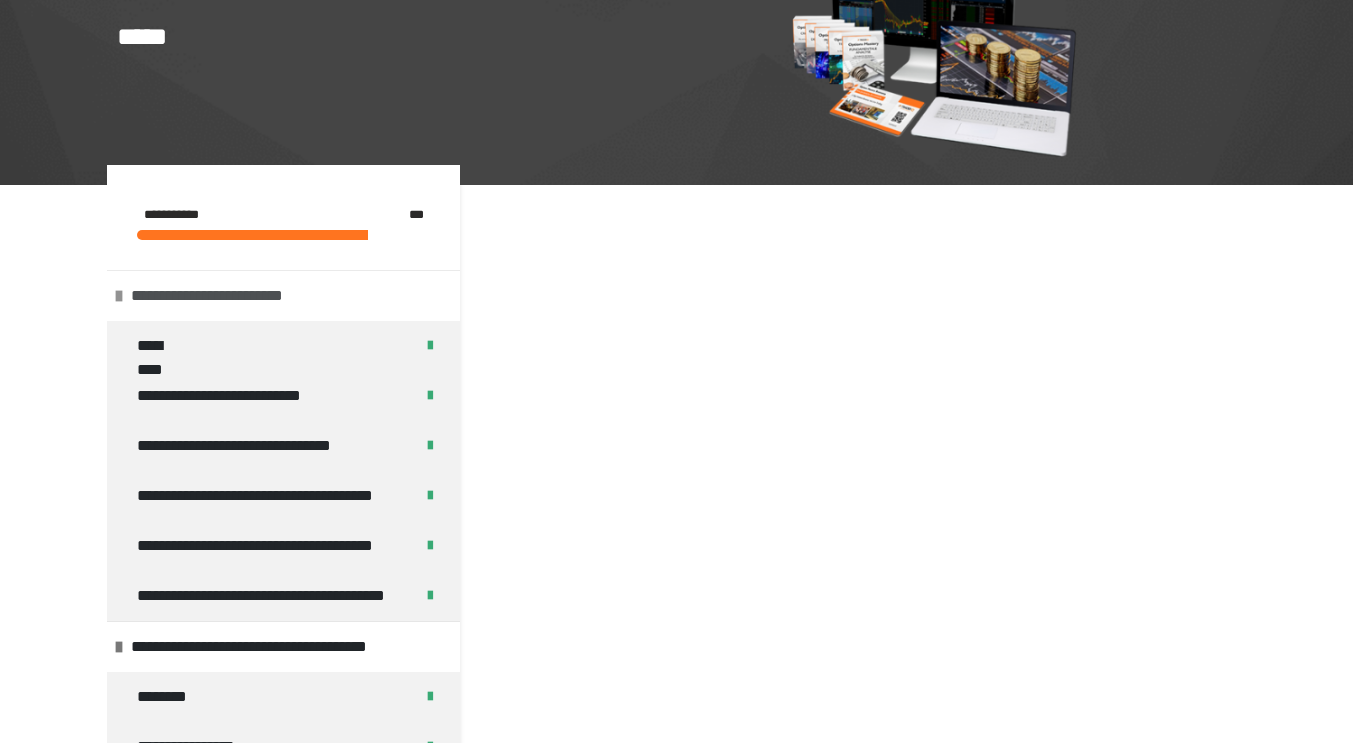 click on "**********" at bounding box center (283, 295) 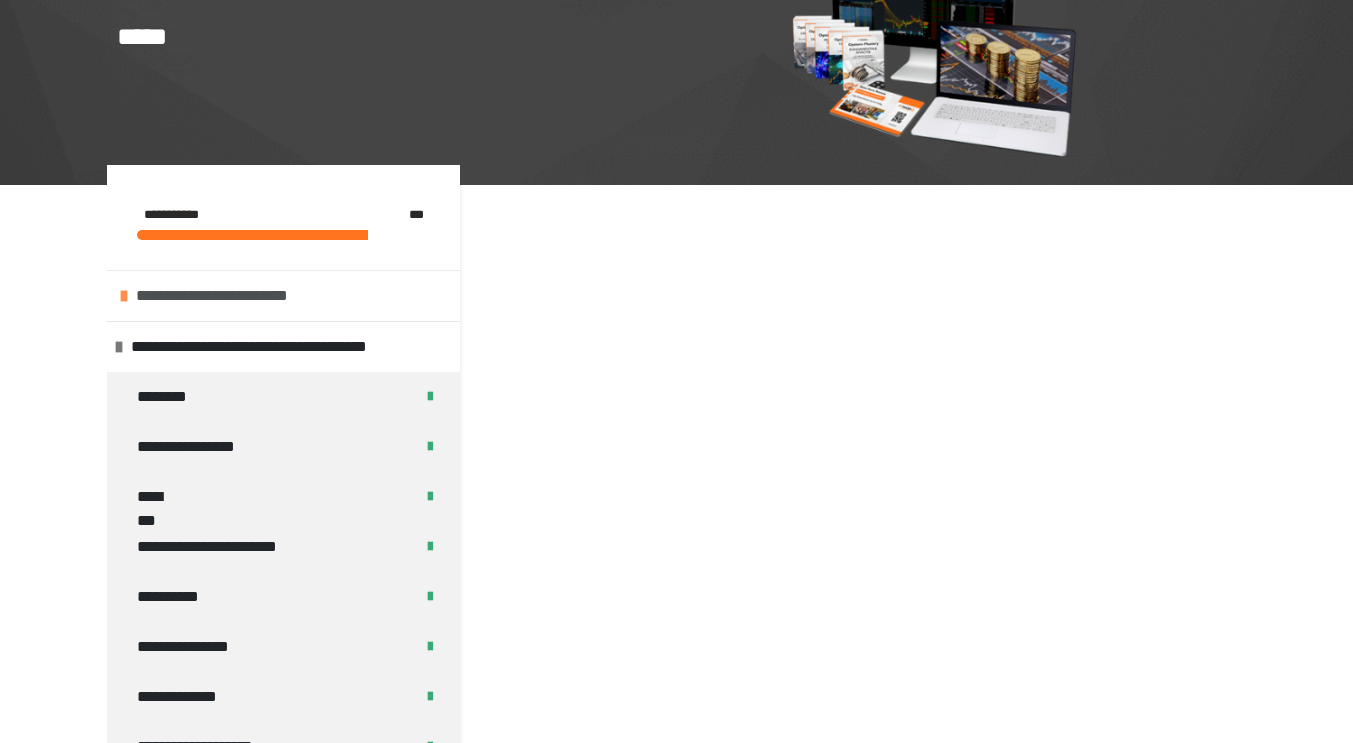 click at bounding box center (124, 296) 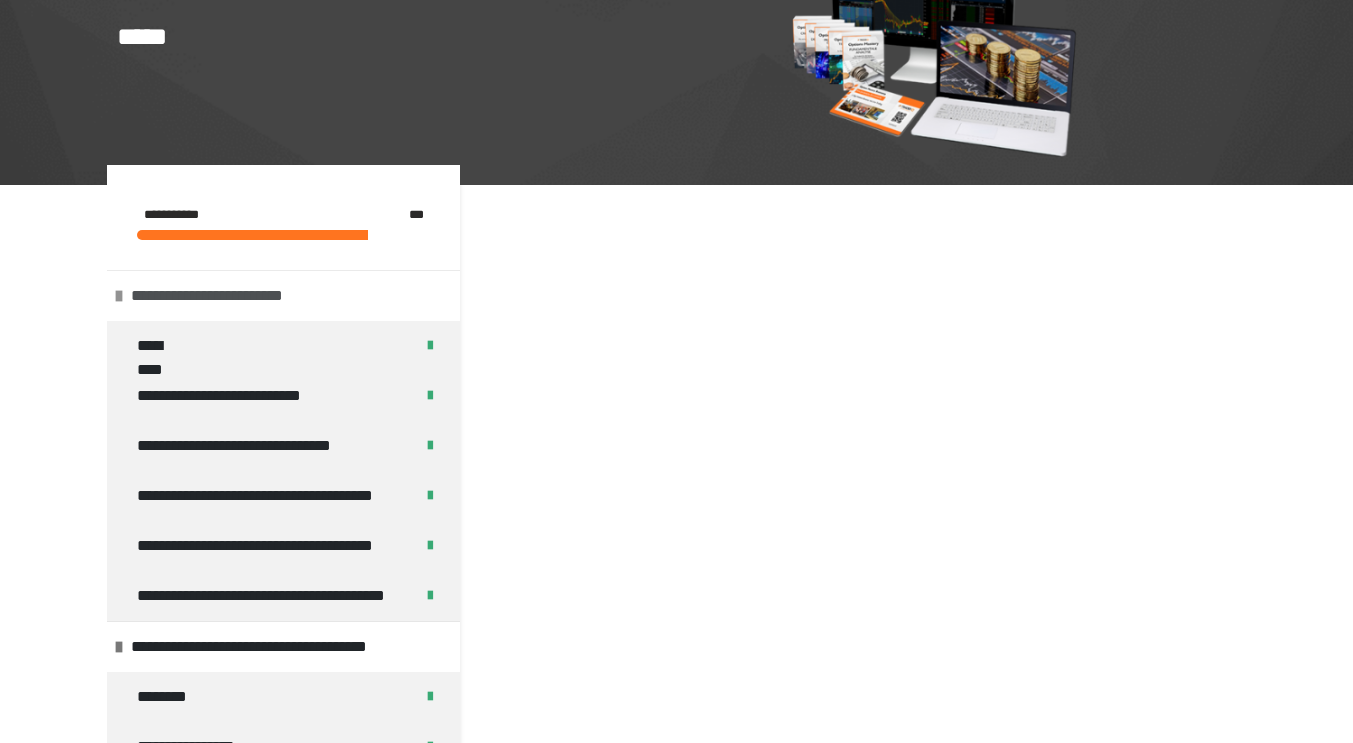 click at bounding box center [119, 296] 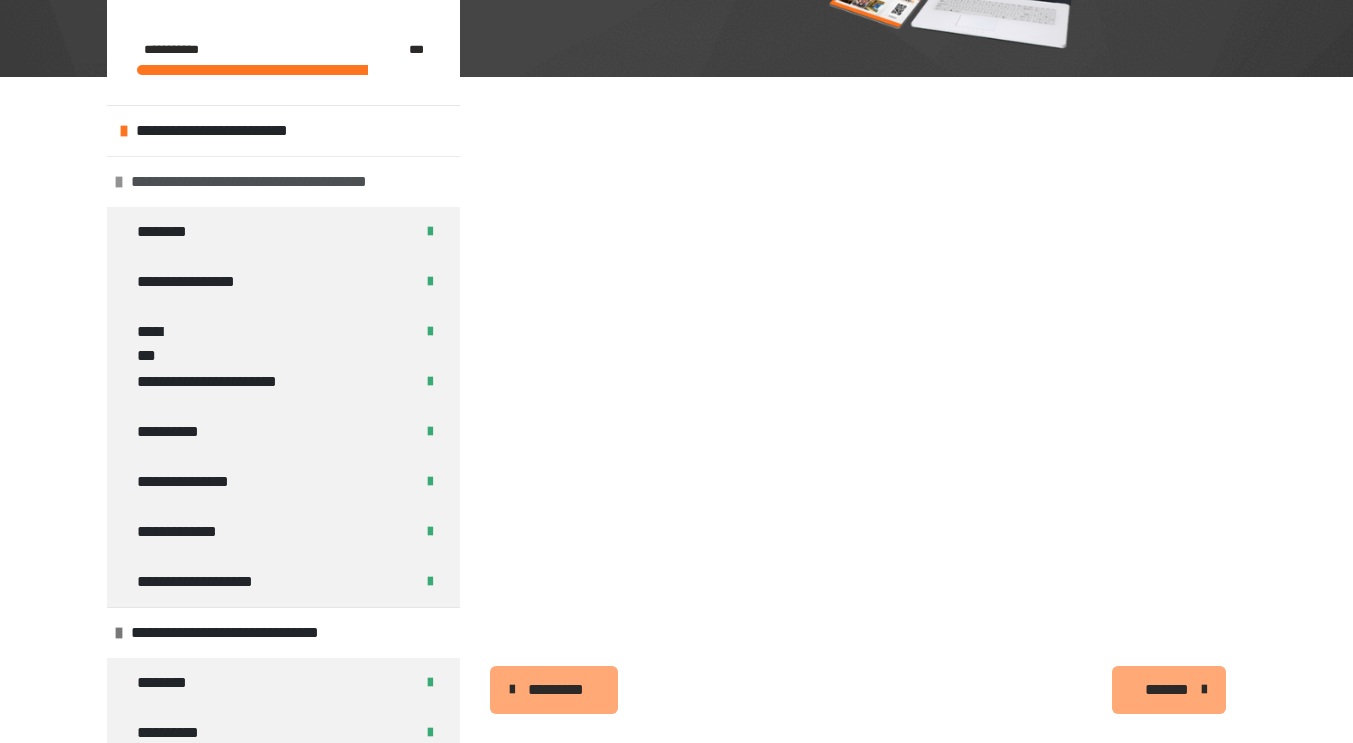 scroll, scrollTop: 386, scrollLeft: 0, axis: vertical 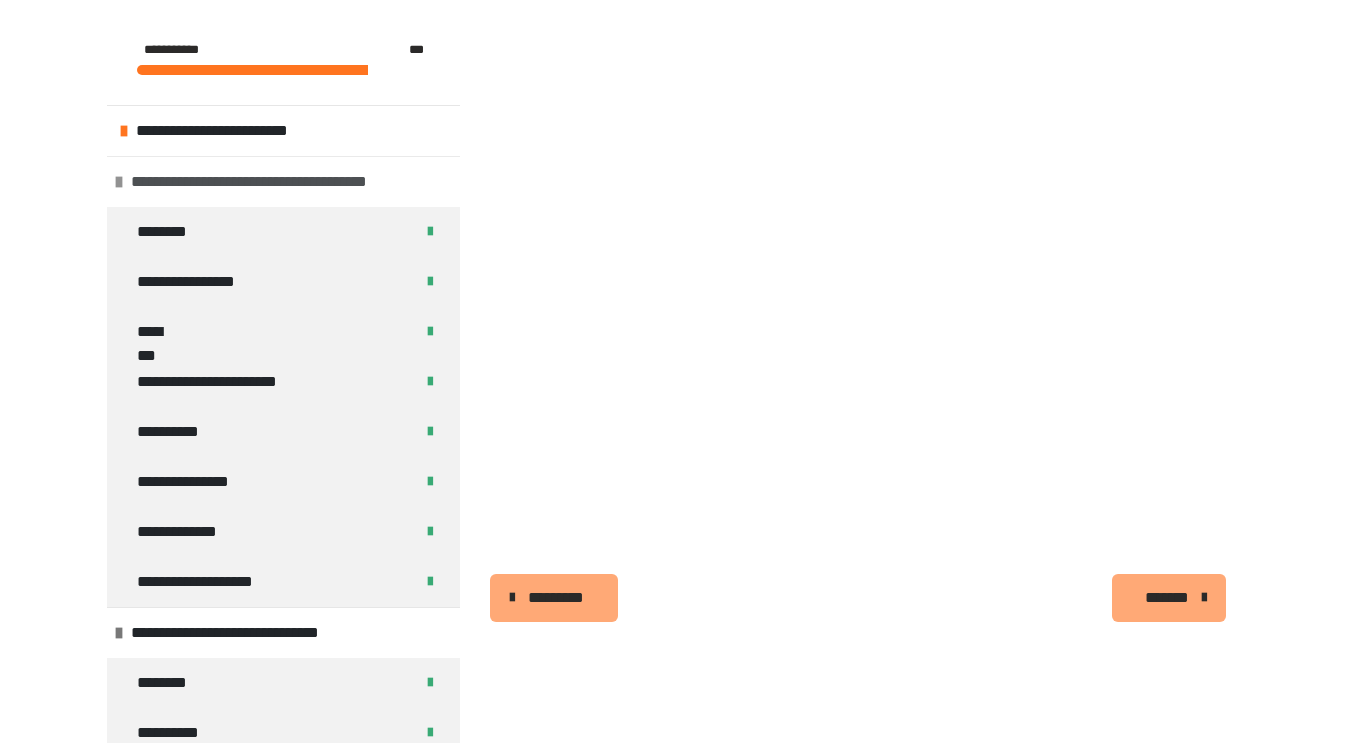 click at bounding box center [119, 182] 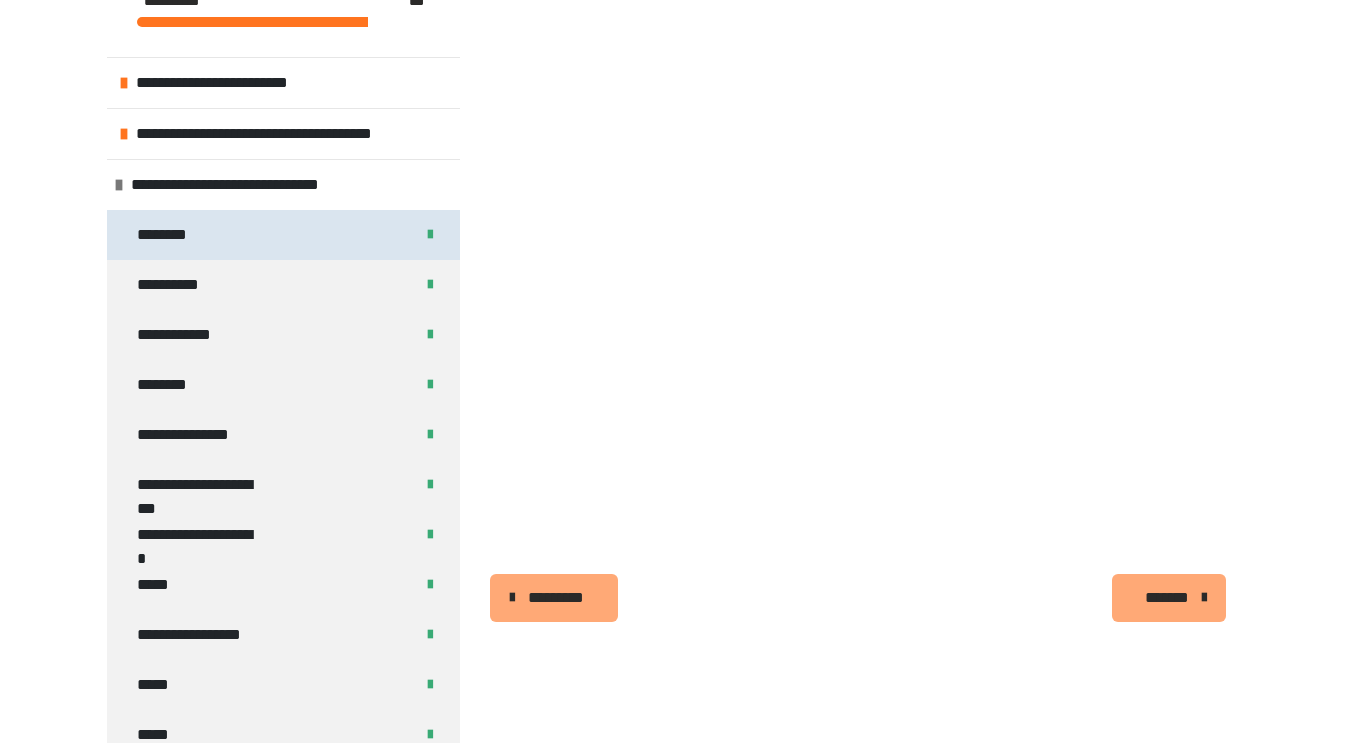 scroll, scrollTop: 0, scrollLeft: 0, axis: both 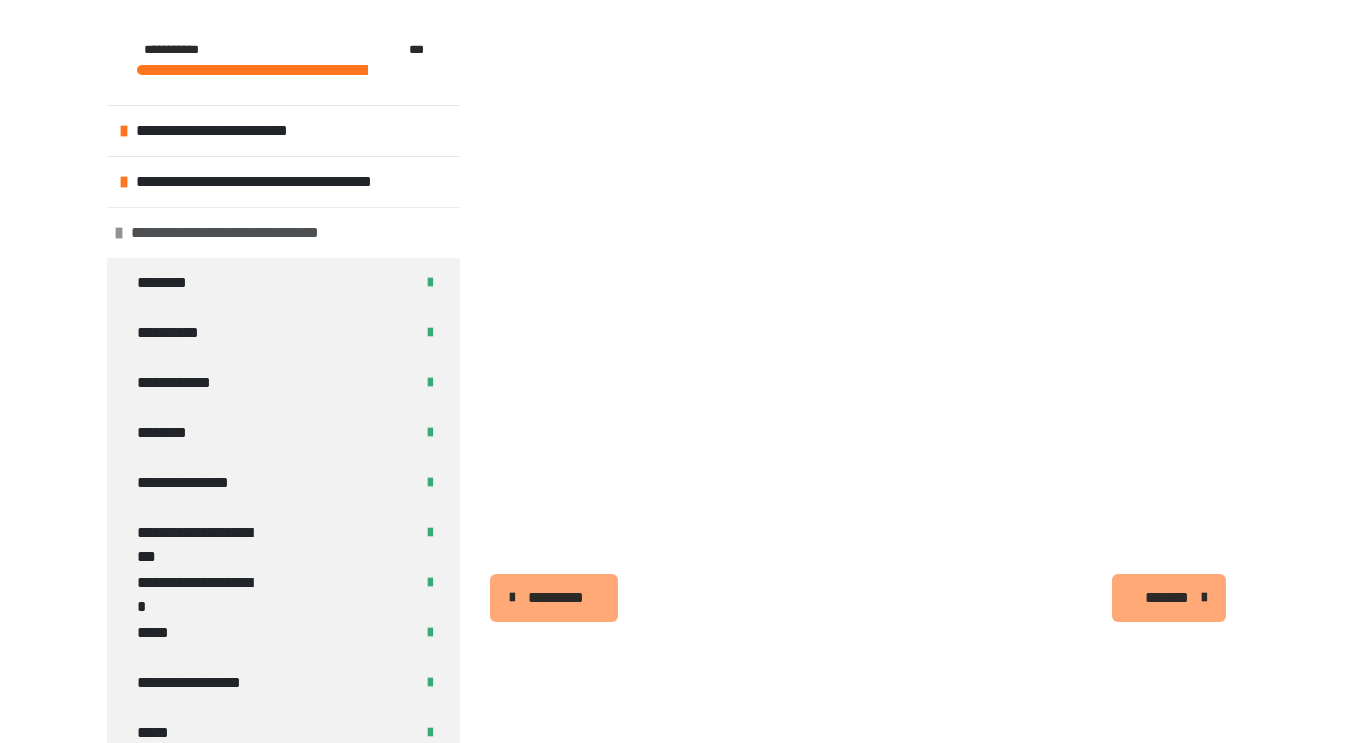 click at bounding box center [119, 233] 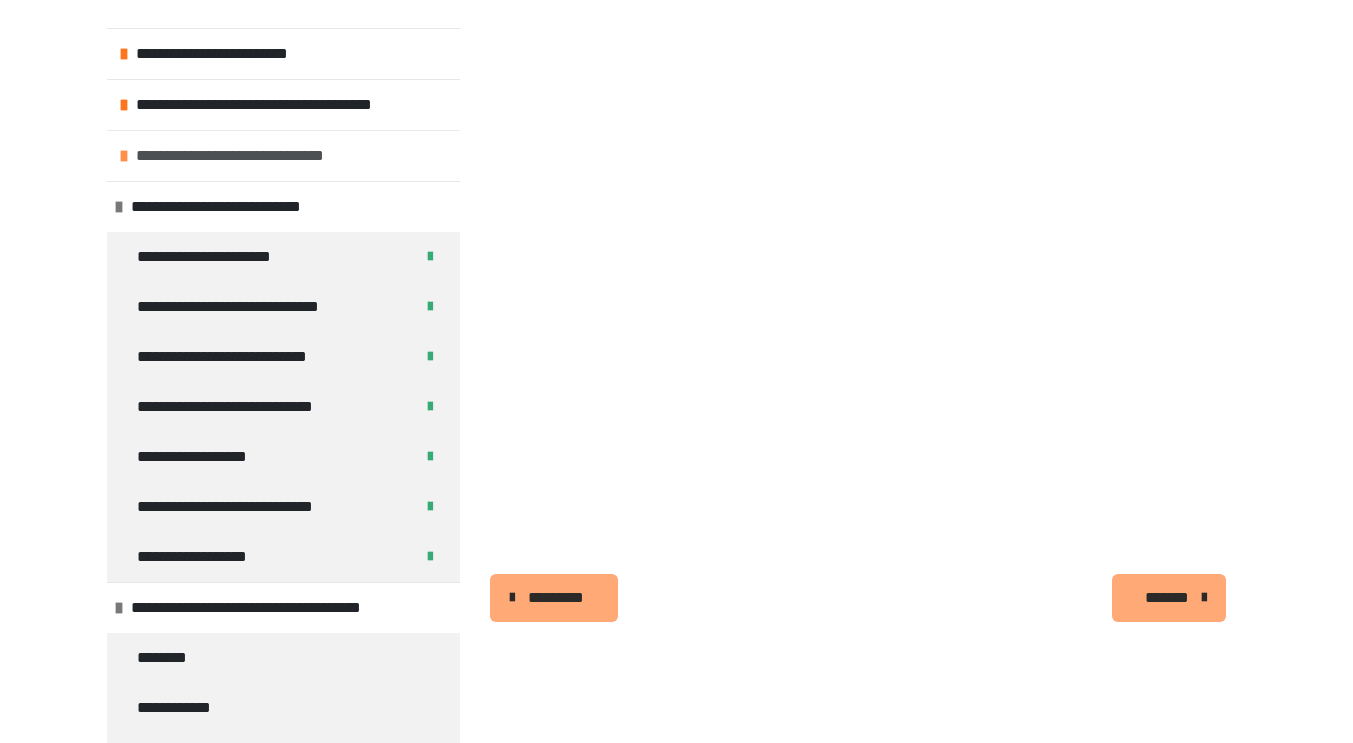 scroll, scrollTop: 100, scrollLeft: 0, axis: vertical 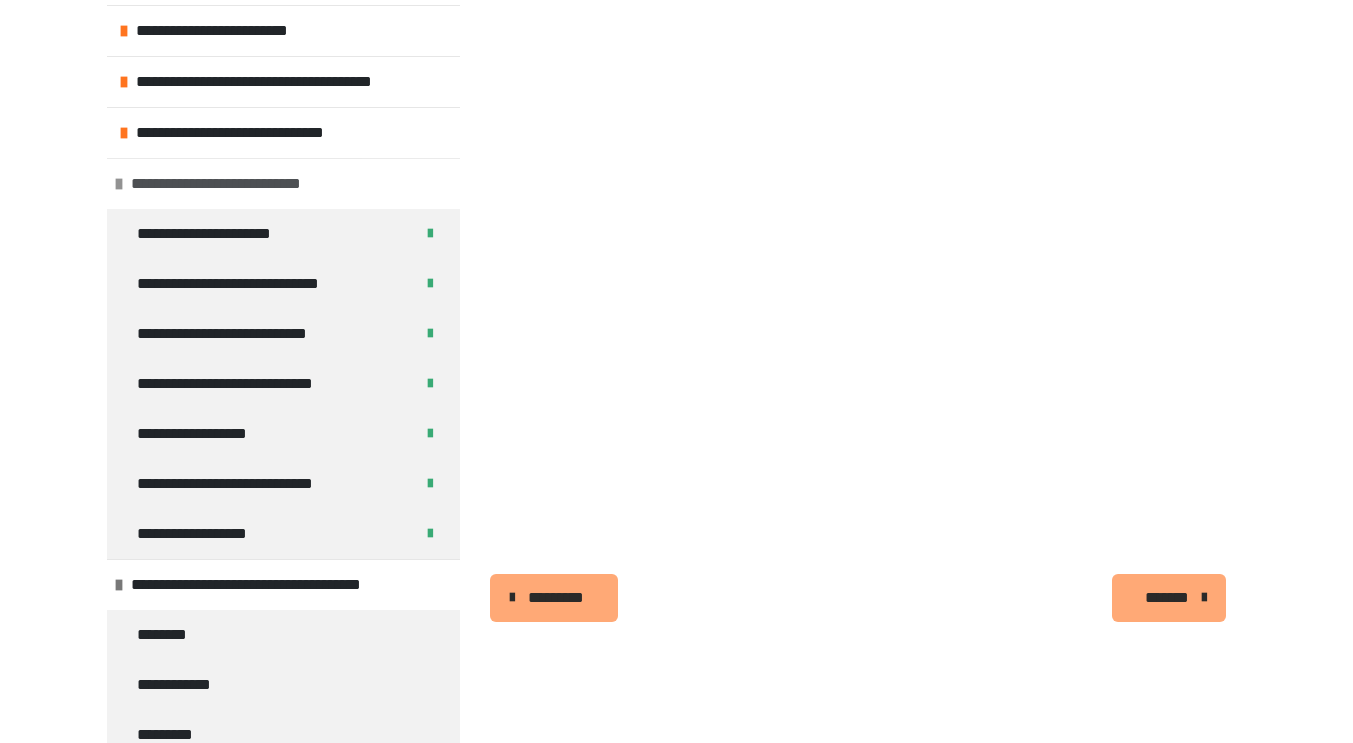 click at bounding box center (119, 184) 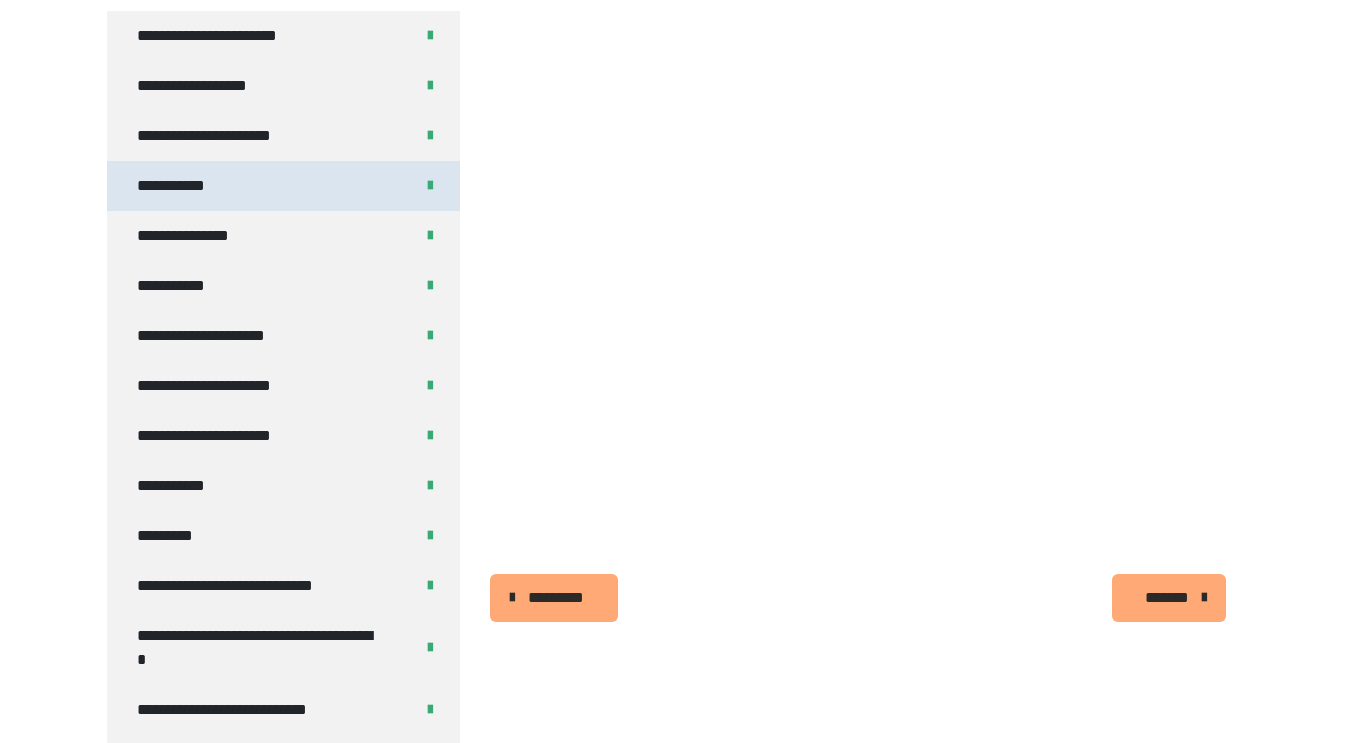 scroll, scrollTop: 800, scrollLeft: 0, axis: vertical 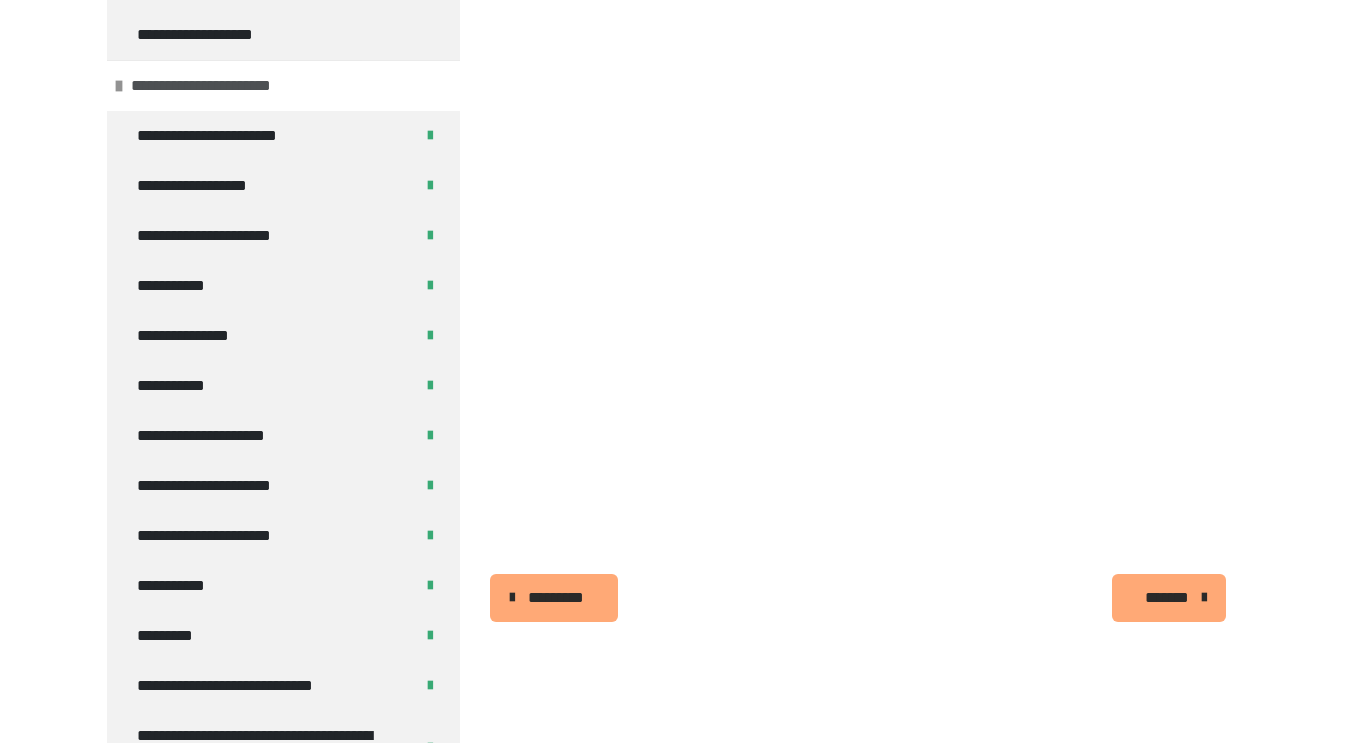 click at bounding box center (119, 86) 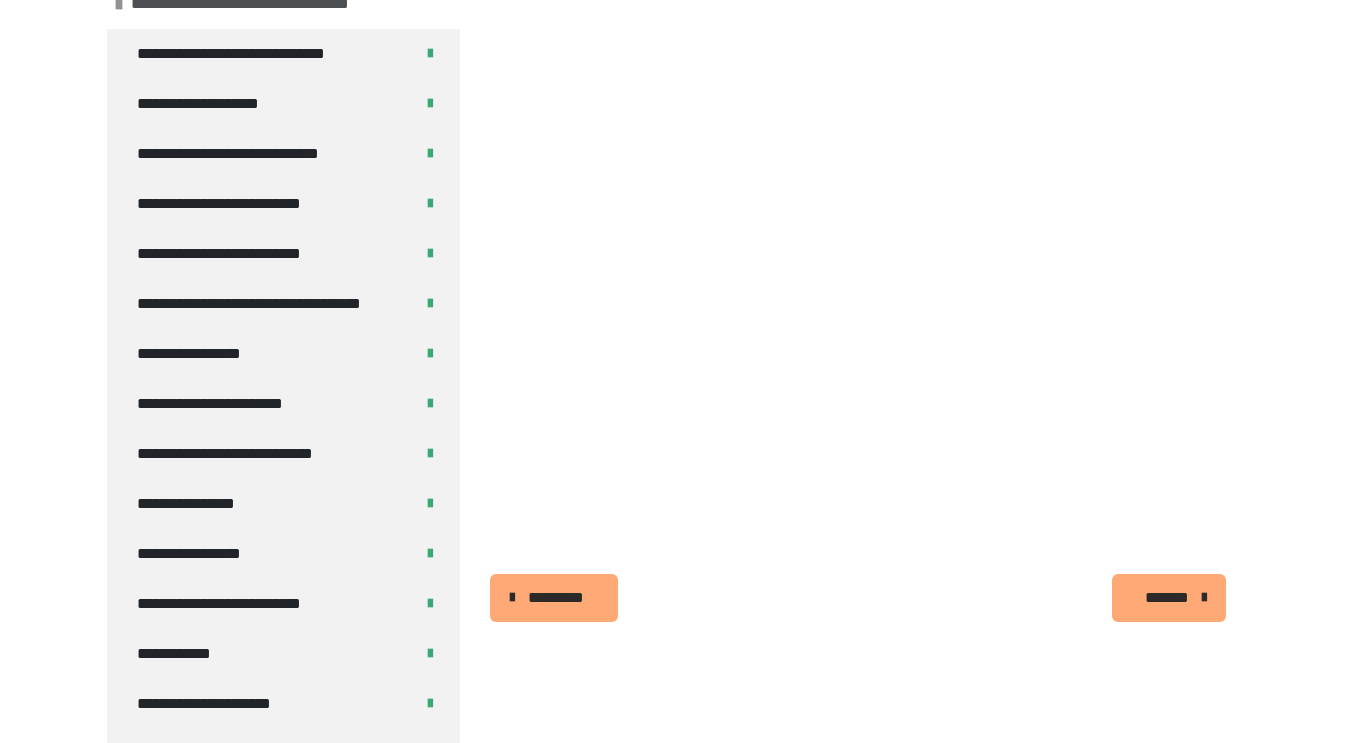 scroll, scrollTop: 900, scrollLeft: 0, axis: vertical 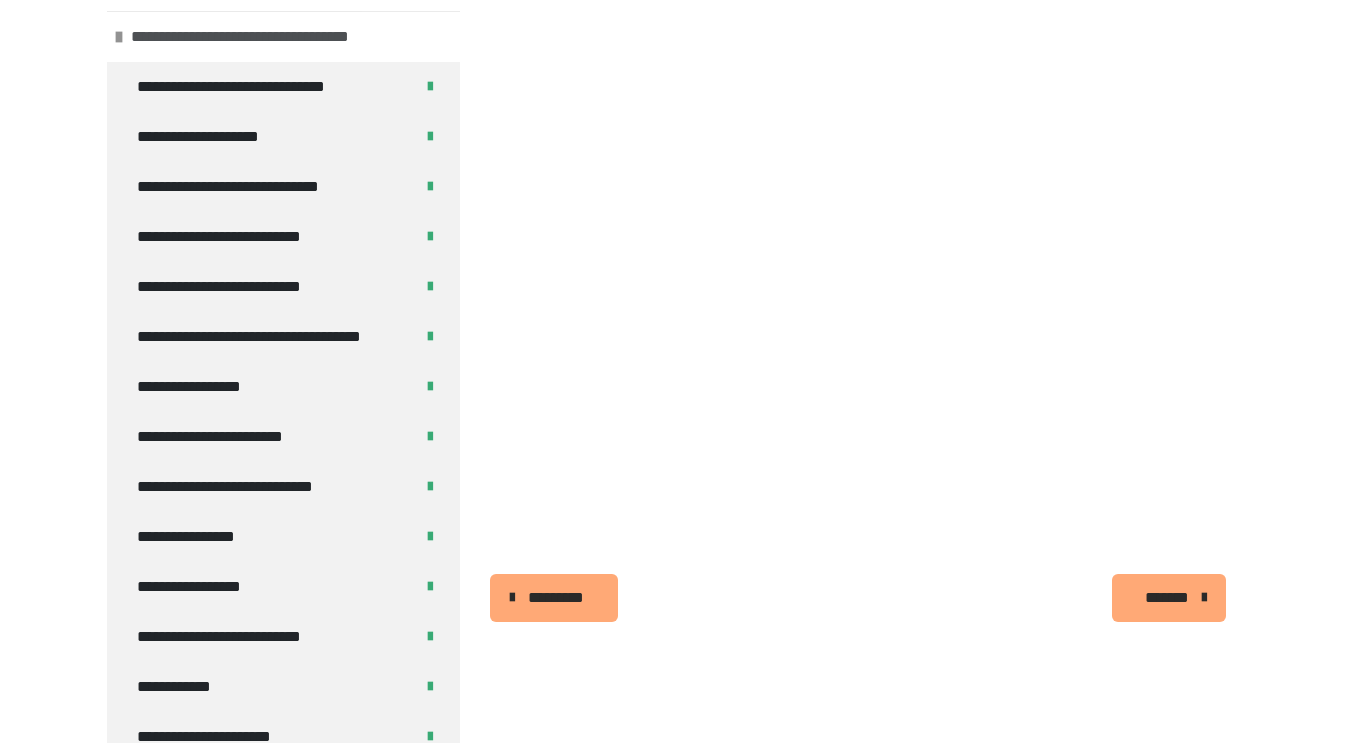 click at bounding box center (119, 37) 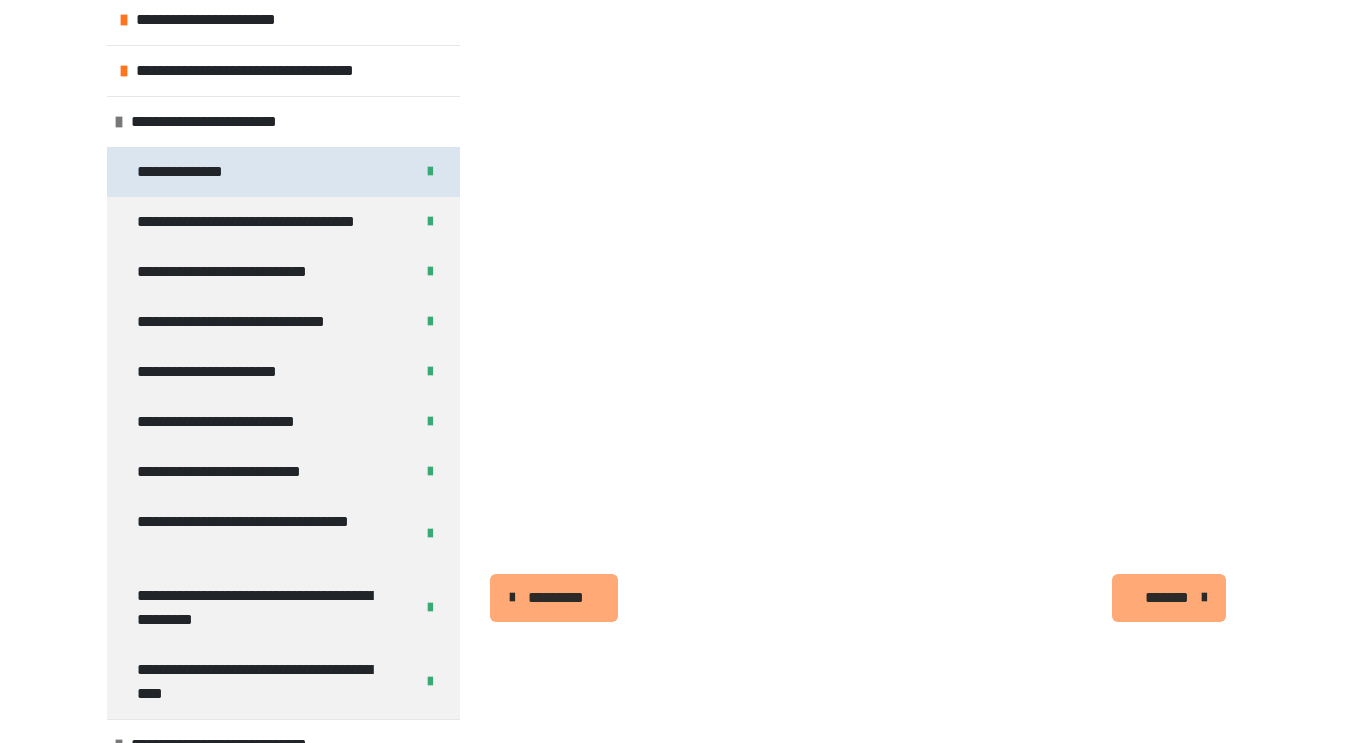 scroll, scrollTop: 800, scrollLeft: 0, axis: vertical 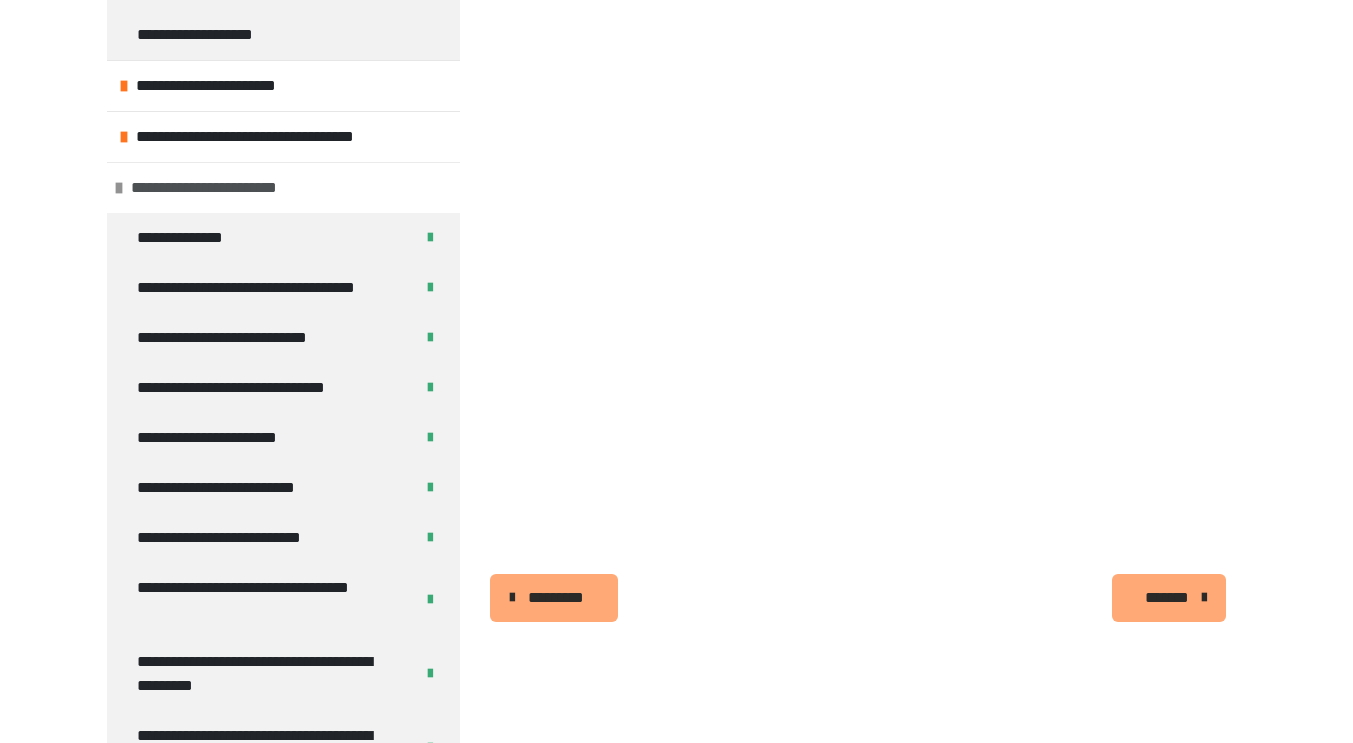 click at bounding box center [119, 188] 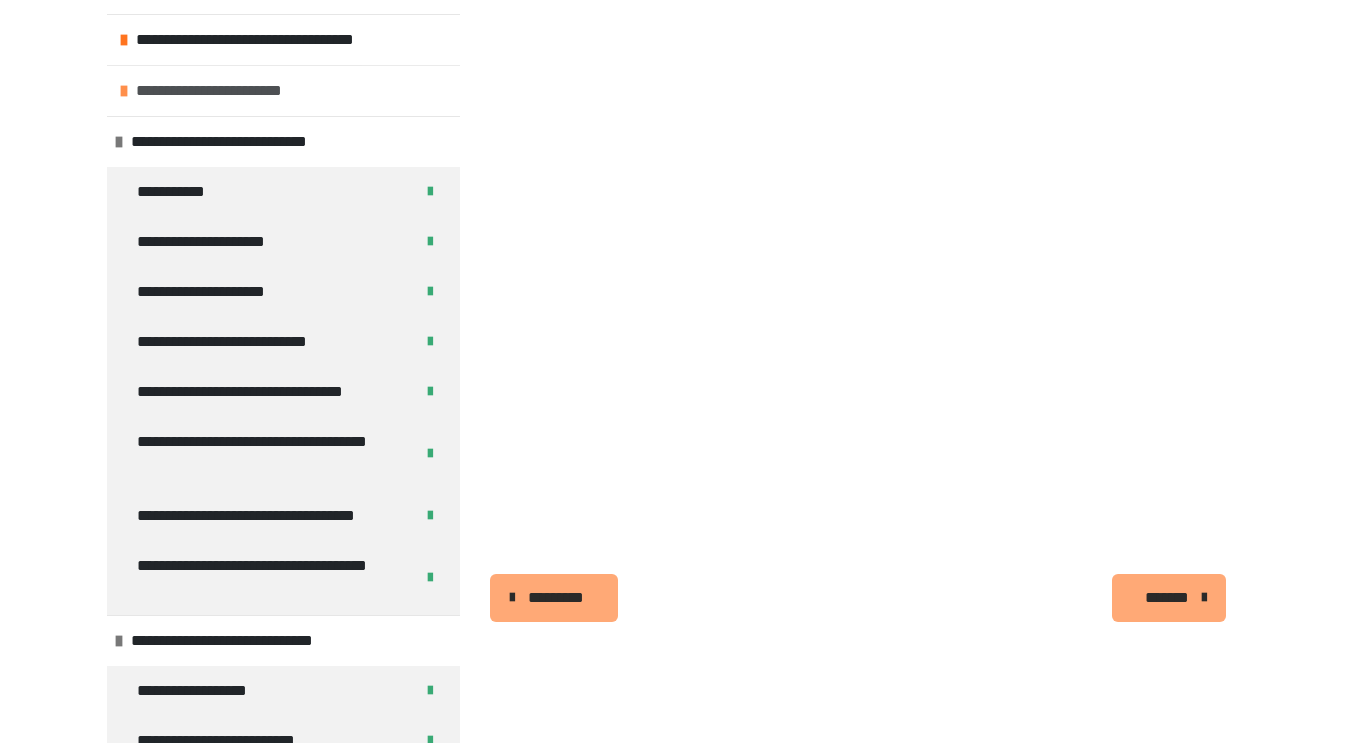 scroll, scrollTop: 1000, scrollLeft: 0, axis: vertical 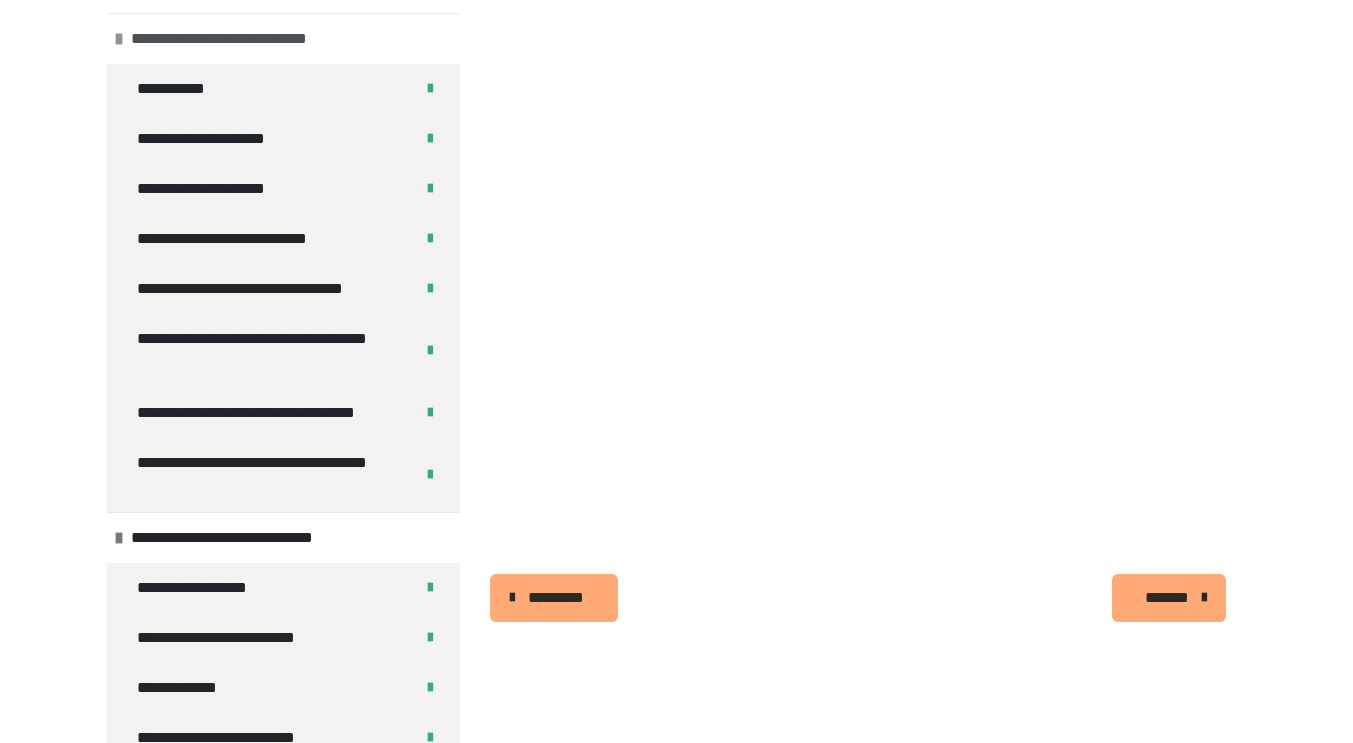click at bounding box center [119, 39] 